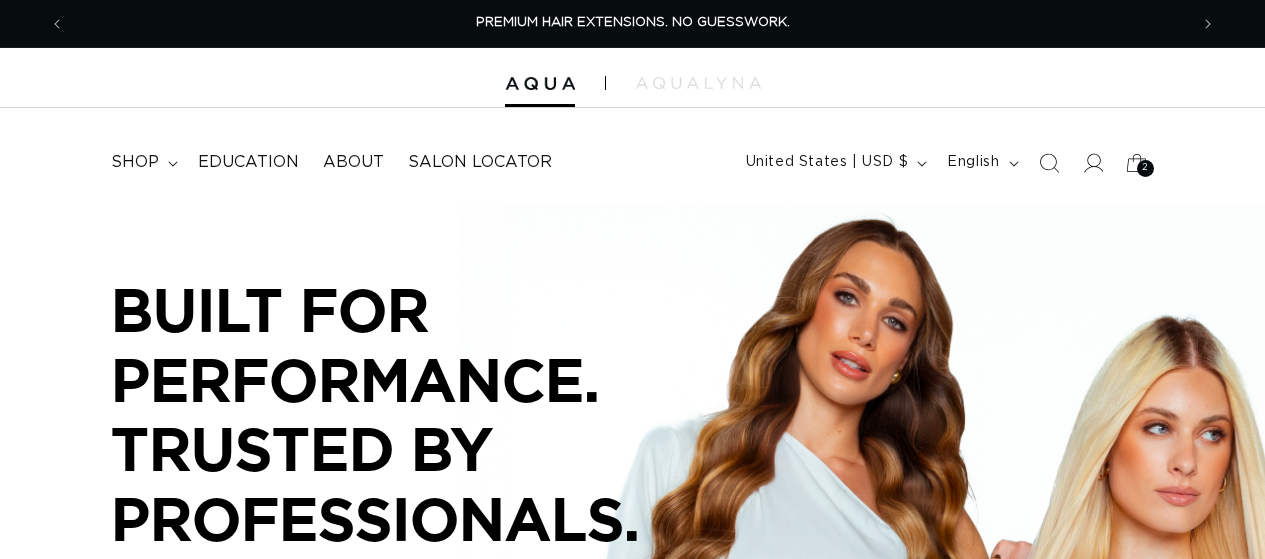 scroll, scrollTop: 0, scrollLeft: 0, axis: both 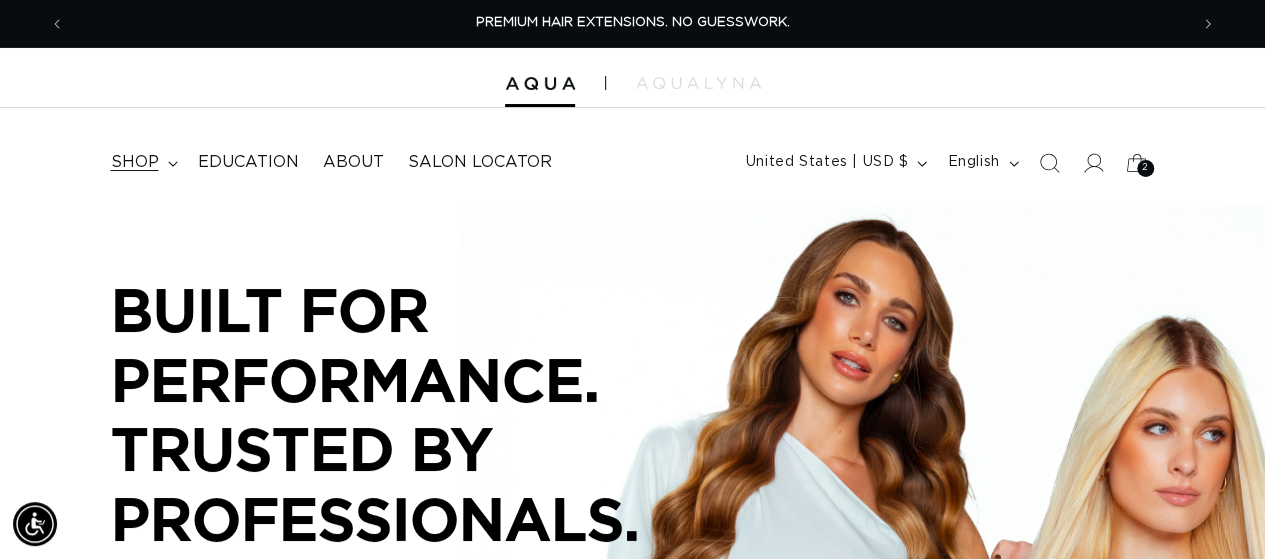 click on "shop" at bounding box center (135, 162) 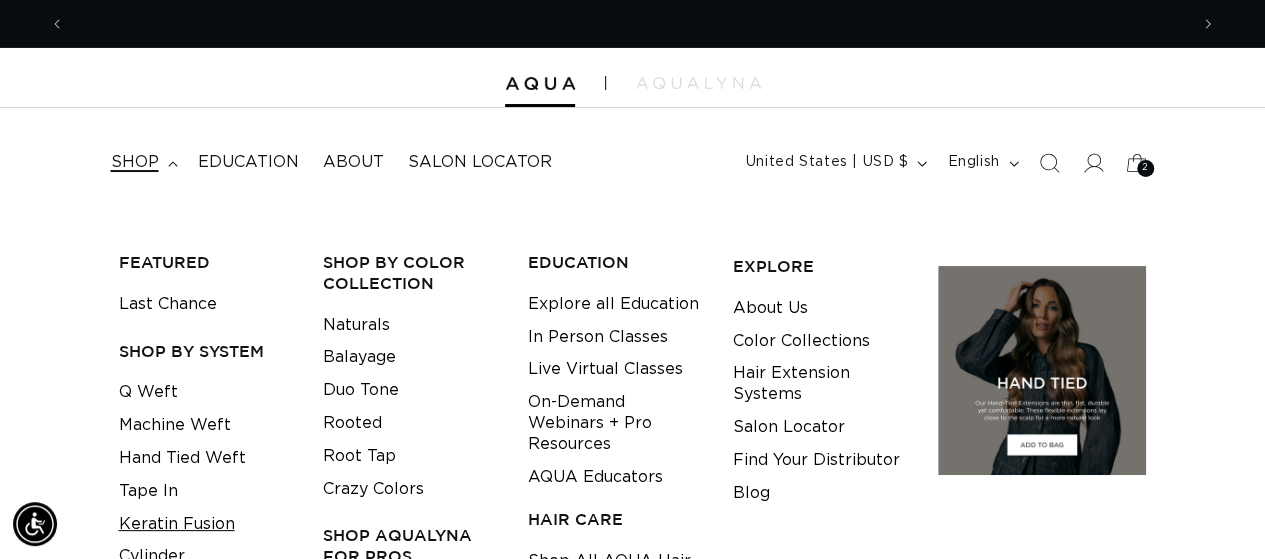 scroll, scrollTop: 0, scrollLeft: 1122, axis: horizontal 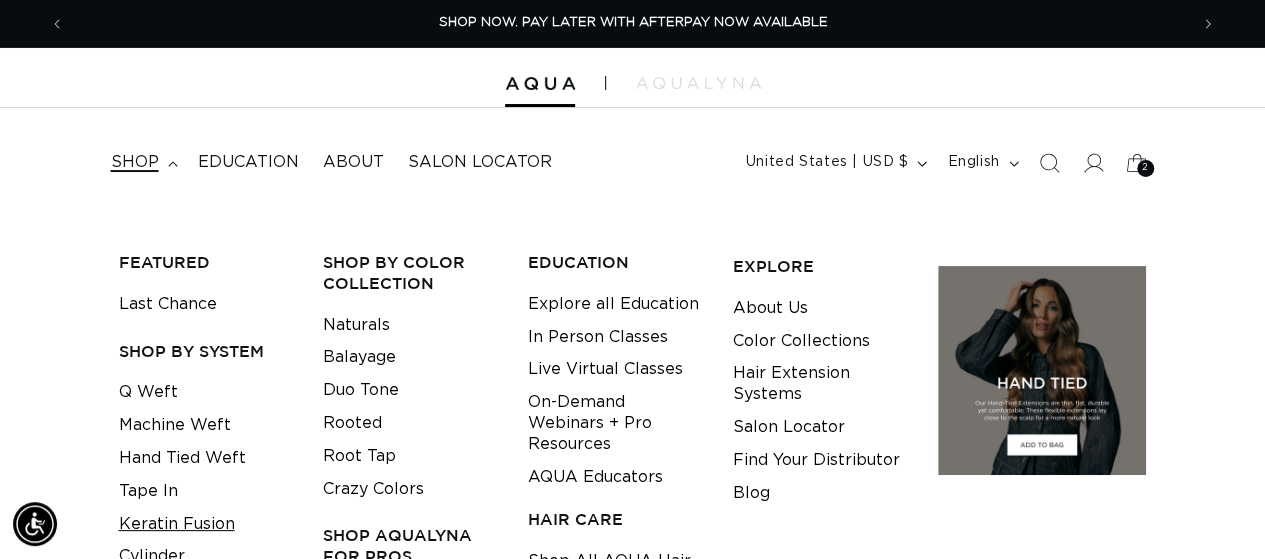 click on "Keratin Fusion" at bounding box center (177, 524) 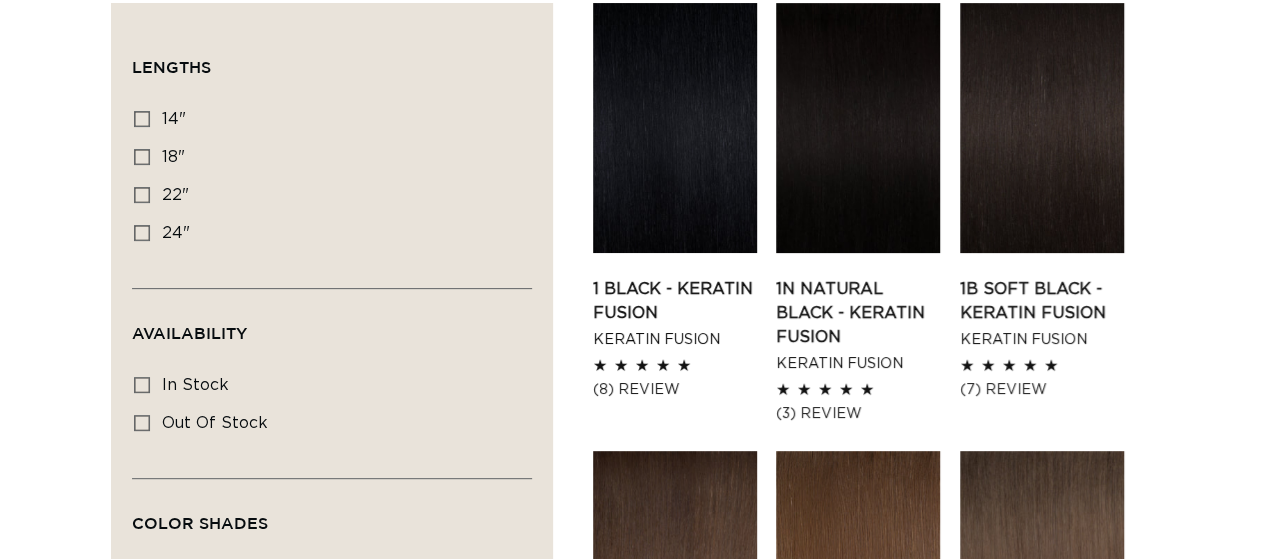 scroll, scrollTop: 378, scrollLeft: 0, axis: vertical 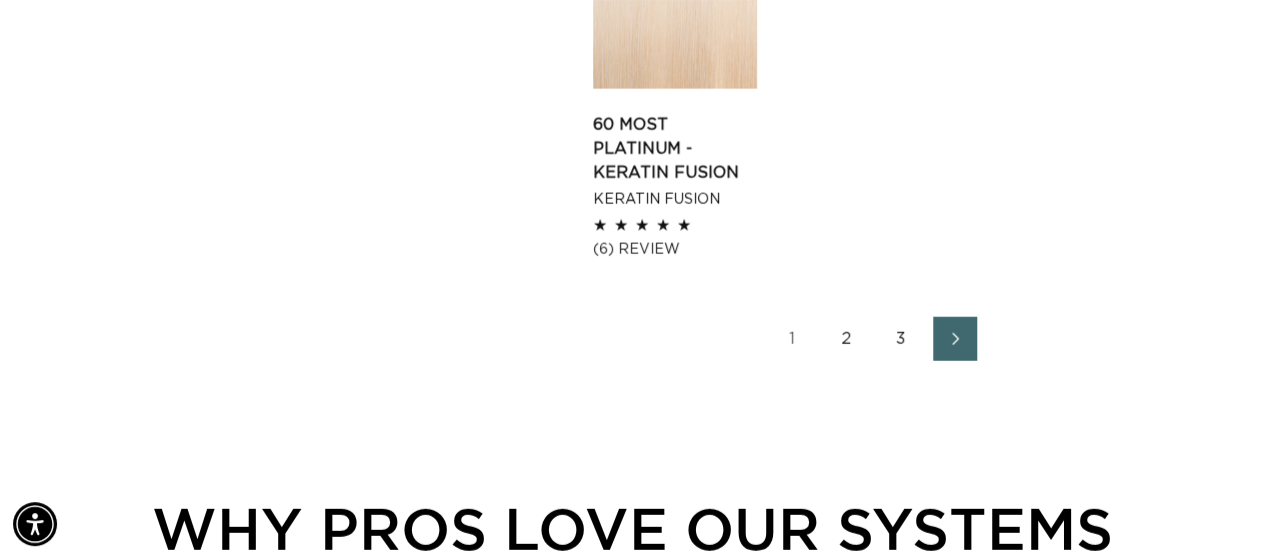 click on "2" at bounding box center (847, 339) 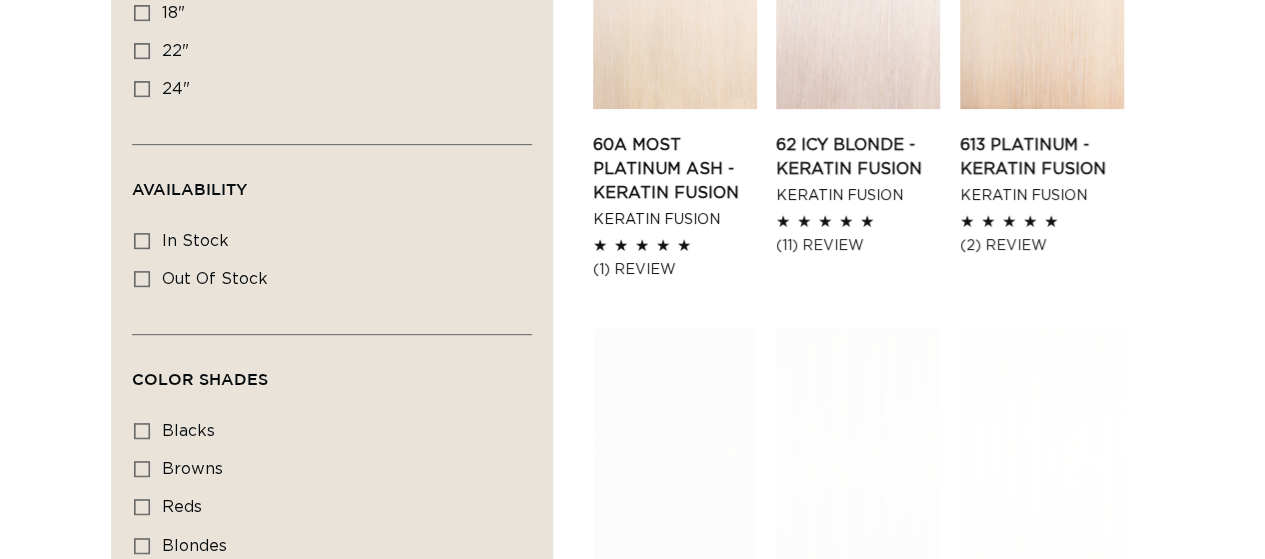 scroll, scrollTop: 500, scrollLeft: 0, axis: vertical 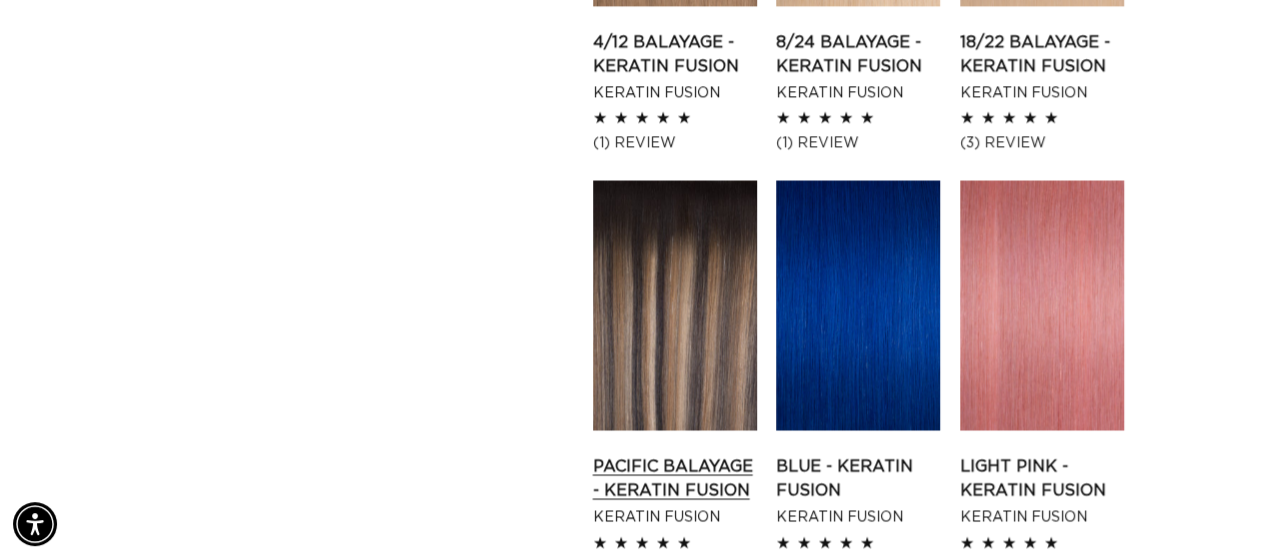 click on "Pacific Balayage - Keratin Fusion" at bounding box center [675, 478] 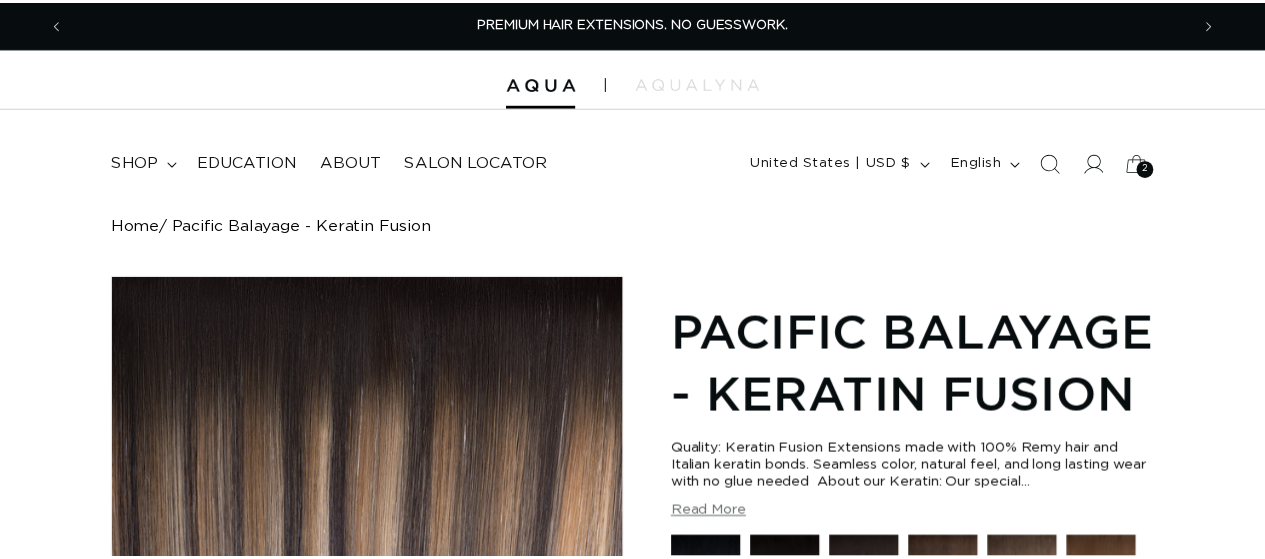 scroll, scrollTop: 0, scrollLeft: 0, axis: both 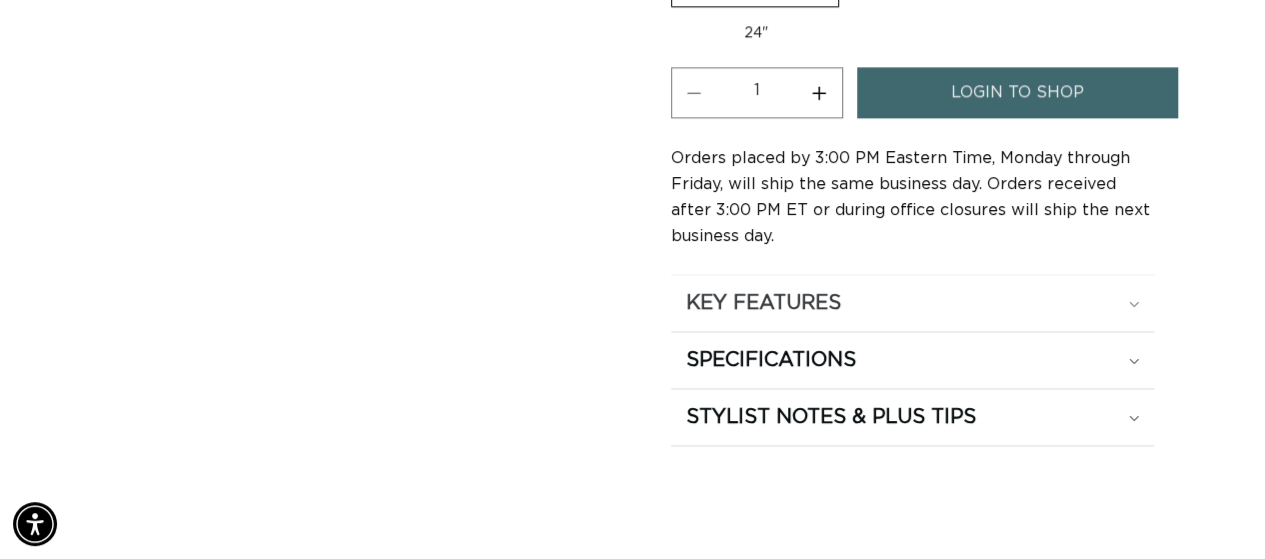 click on "KEY FEATURES" at bounding box center [763, 303] 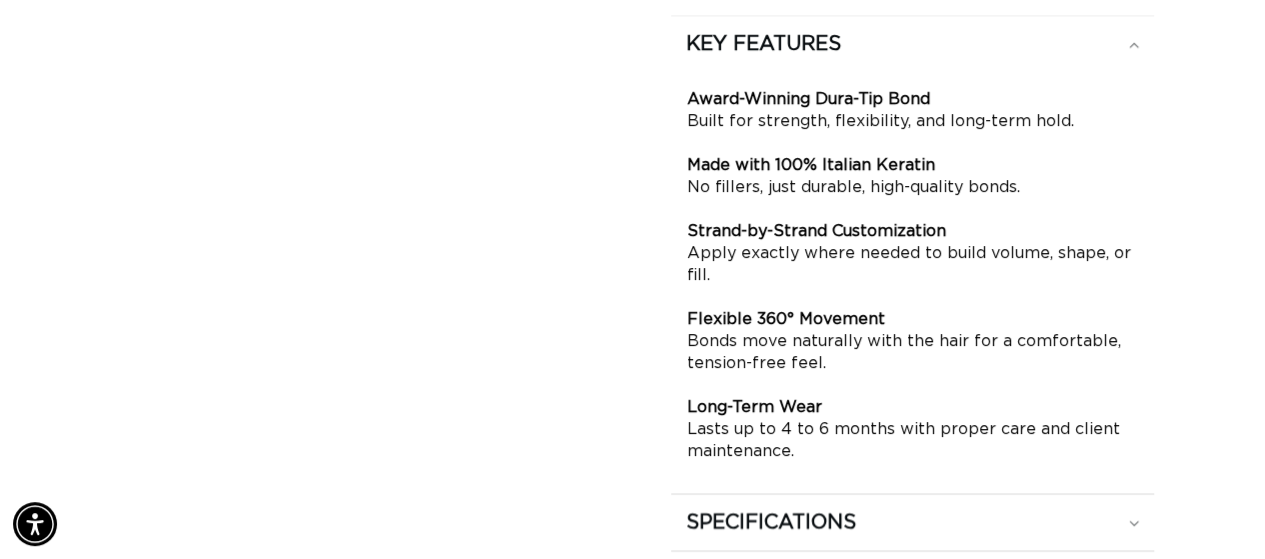scroll, scrollTop: 1645, scrollLeft: 0, axis: vertical 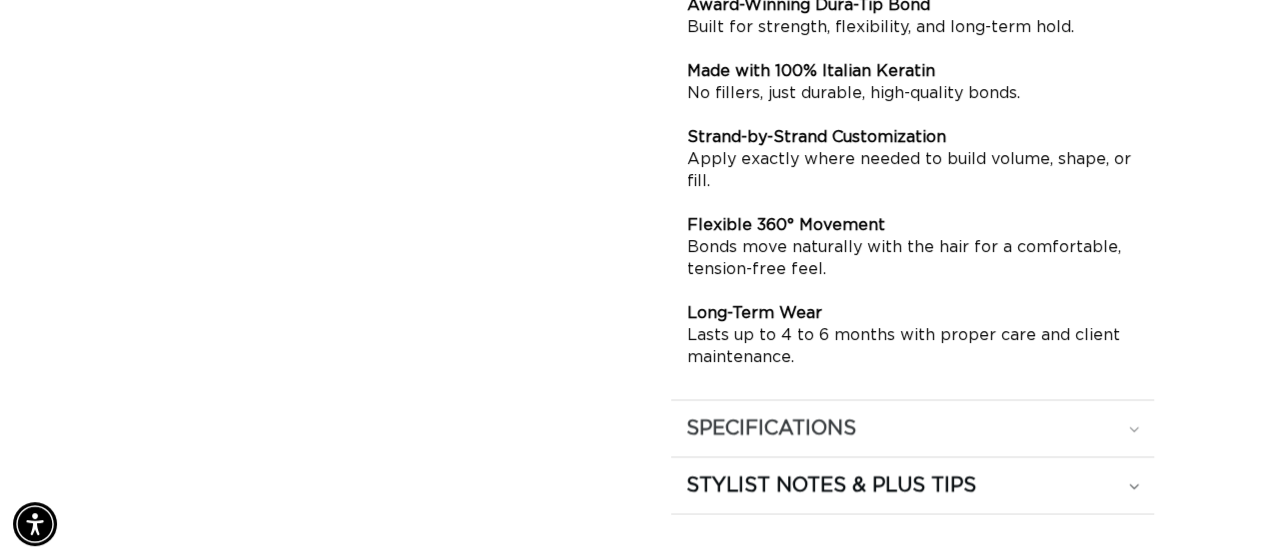 click on "SPECIFICATIONS" at bounding box center [763, -50] 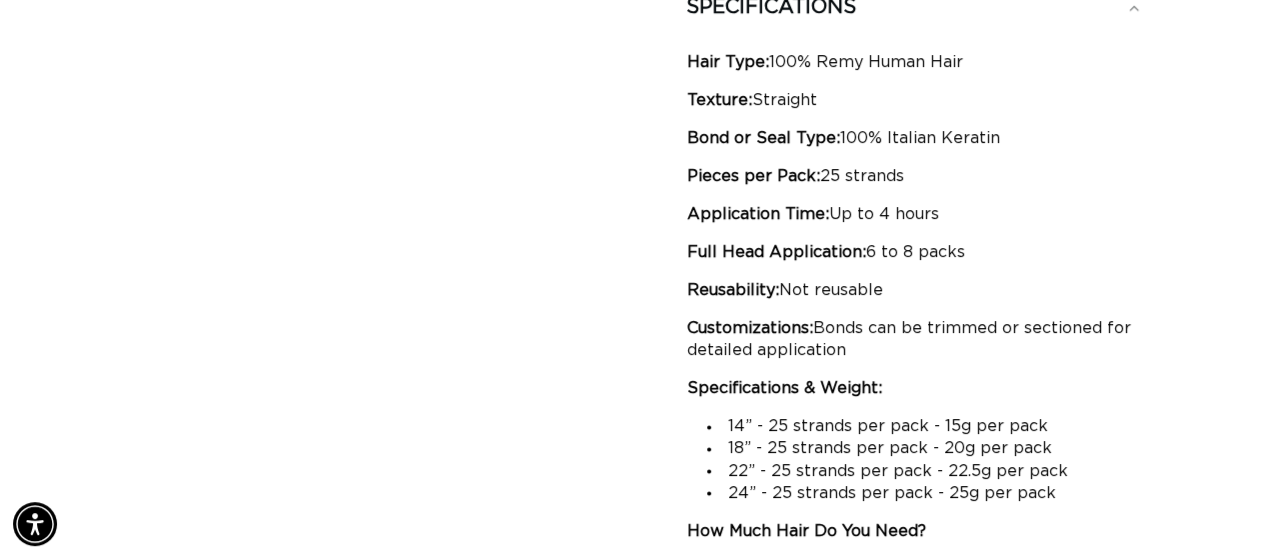 scroll, scrollTop: 0, scrollLeft: 0, axis: both 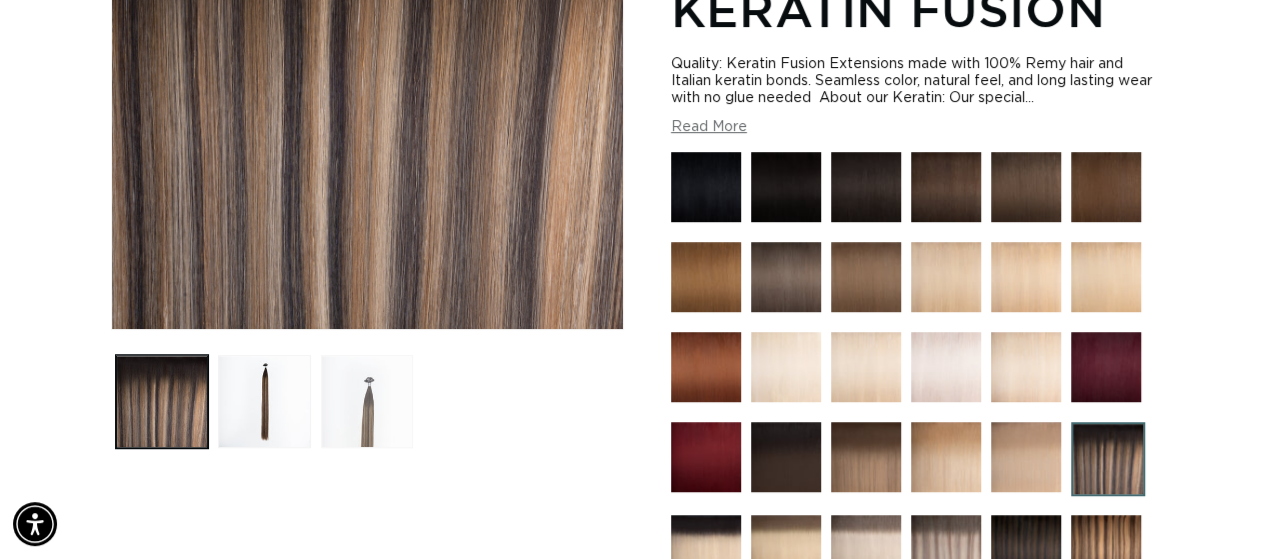 click at bounding box center [367, 401] 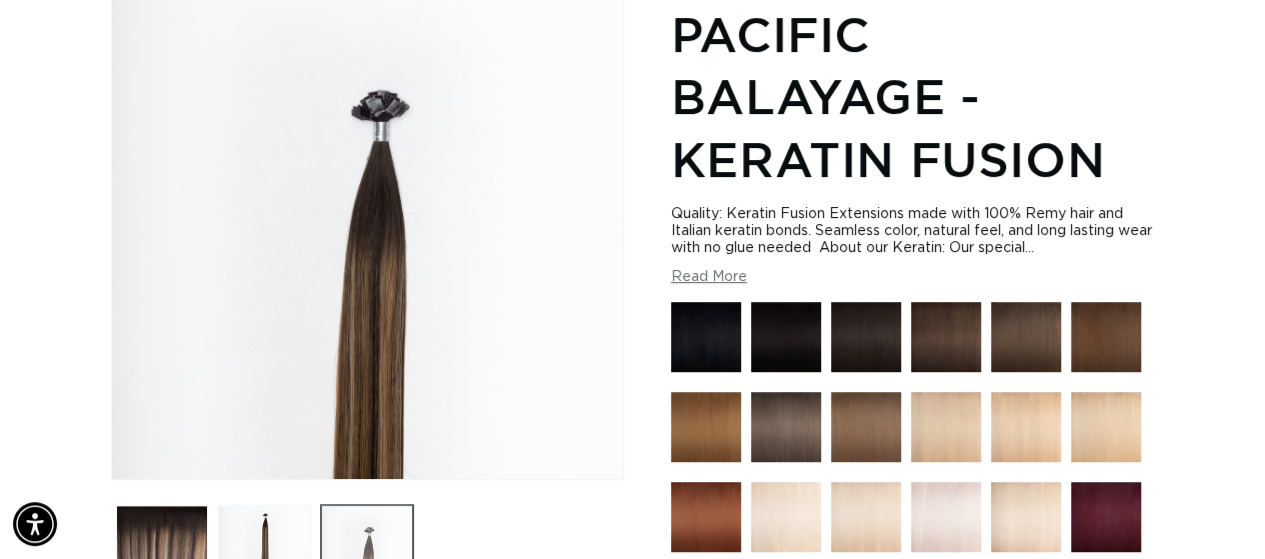 scroll, scrollTop: 276, scrollLeft: 0, axis: vertical 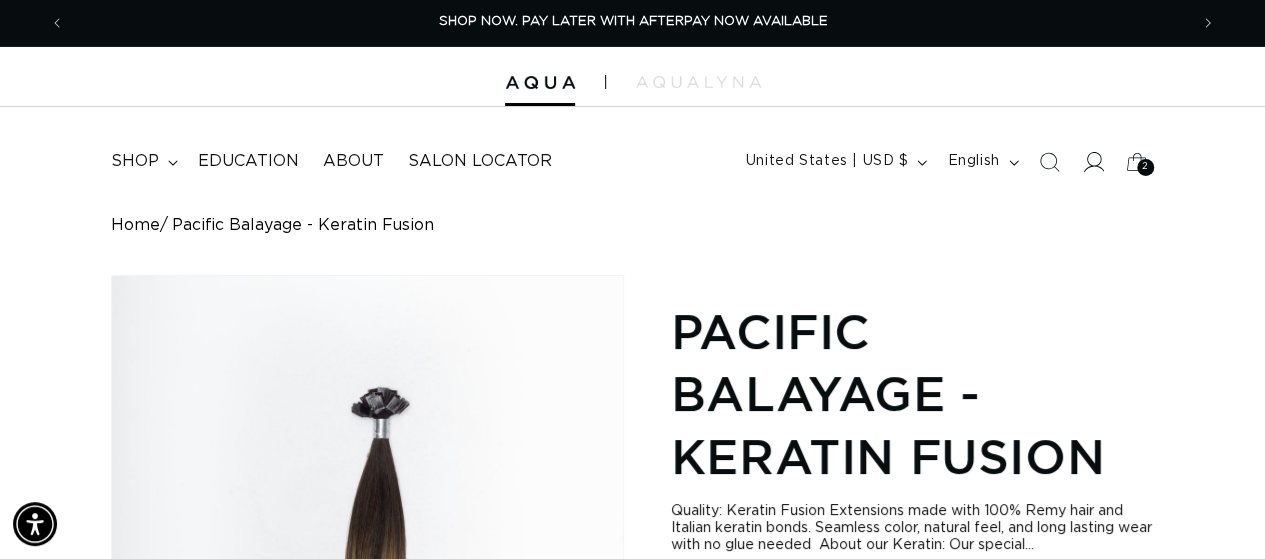click 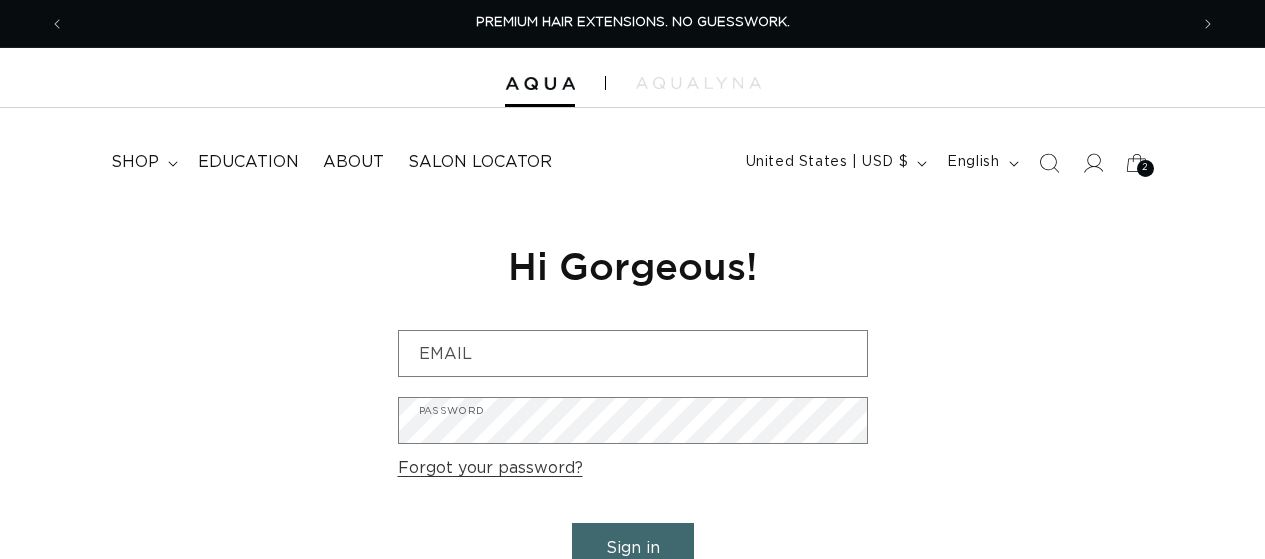 scroll, scrollTop: 0, scrollLeft: 0, axis: both 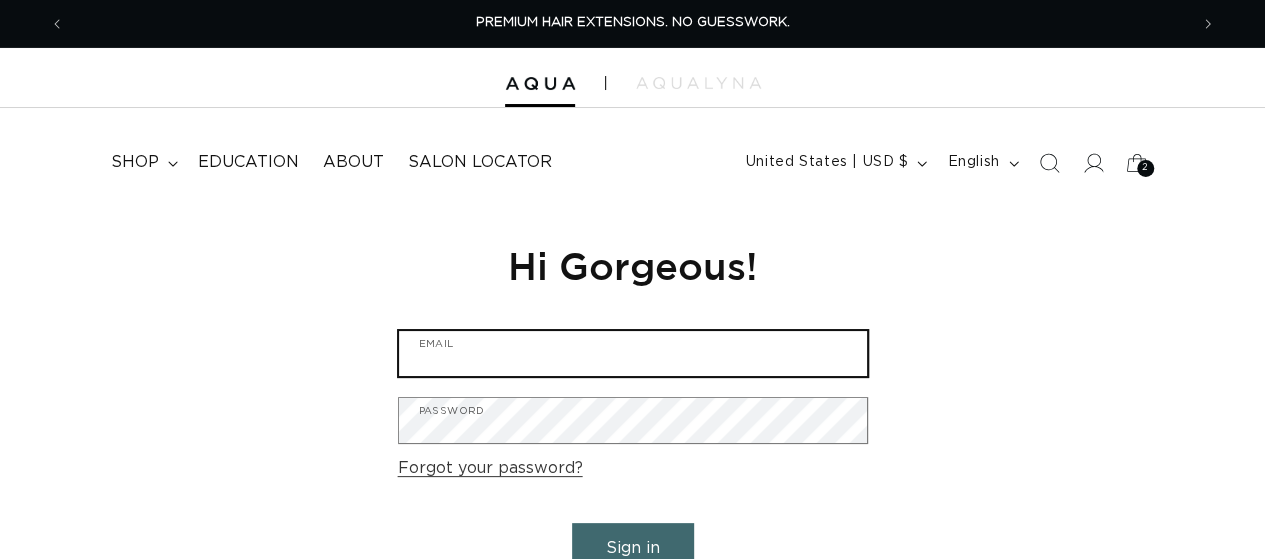 click on "Email" at bounding box center (633, 353) 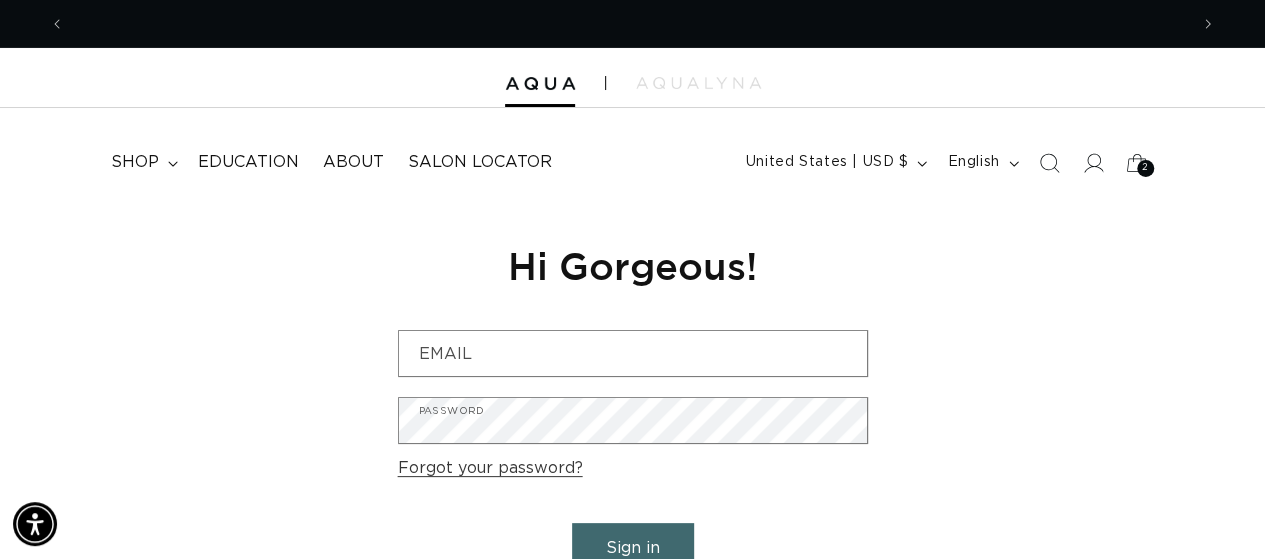 scroll, scrollTop: 0, scrollLeft: 1122, axis: horizontal 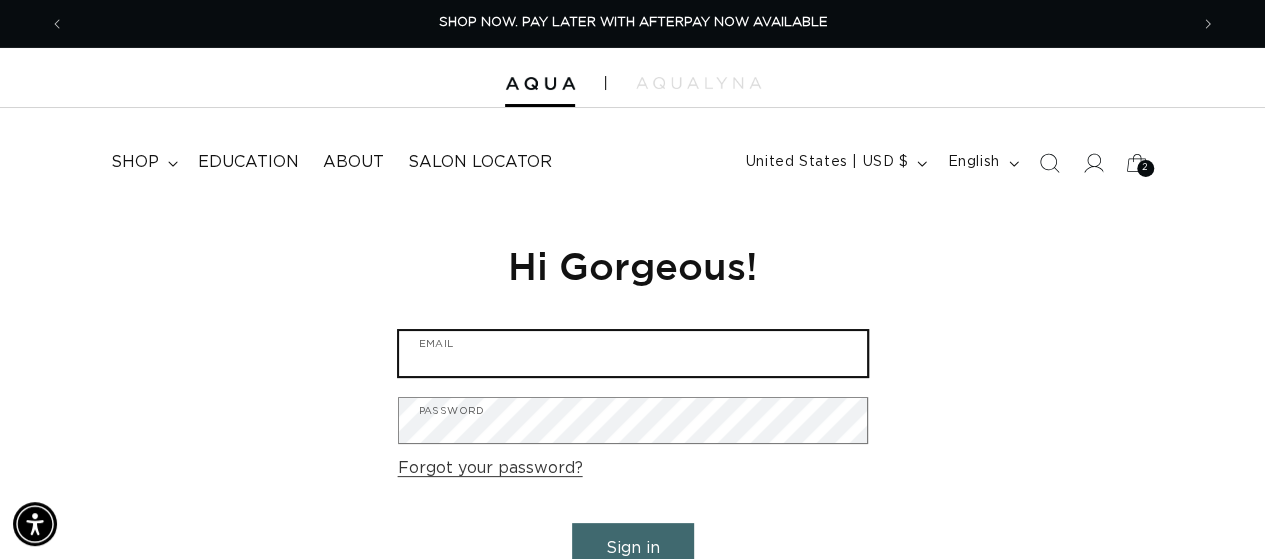 click on "Email" at bounding box center [633, 353] 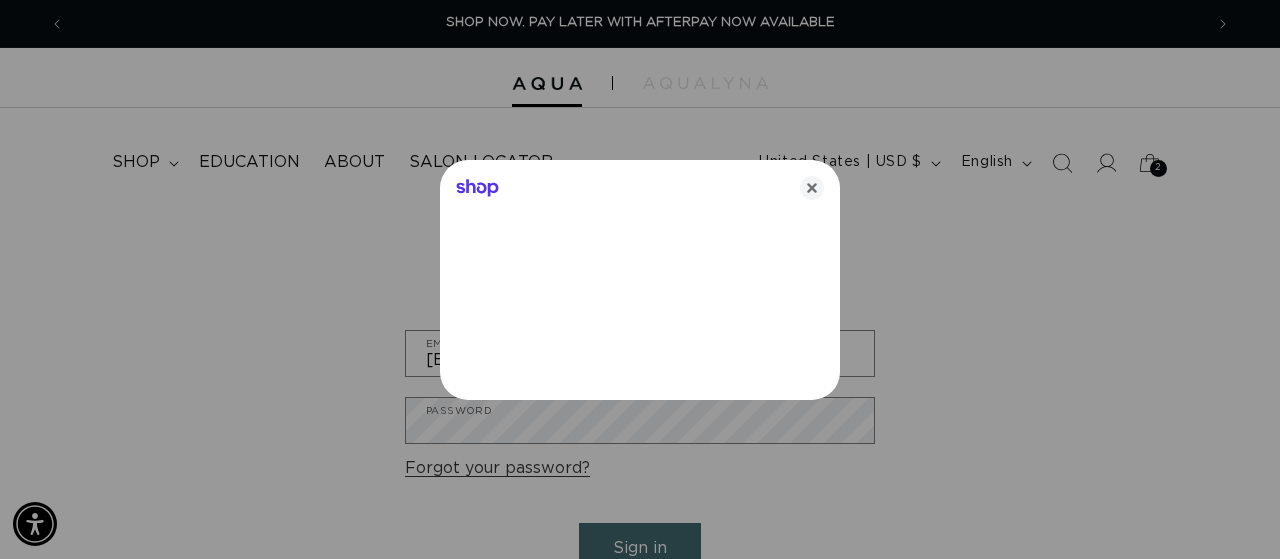 click at bounding box center (640, 279) 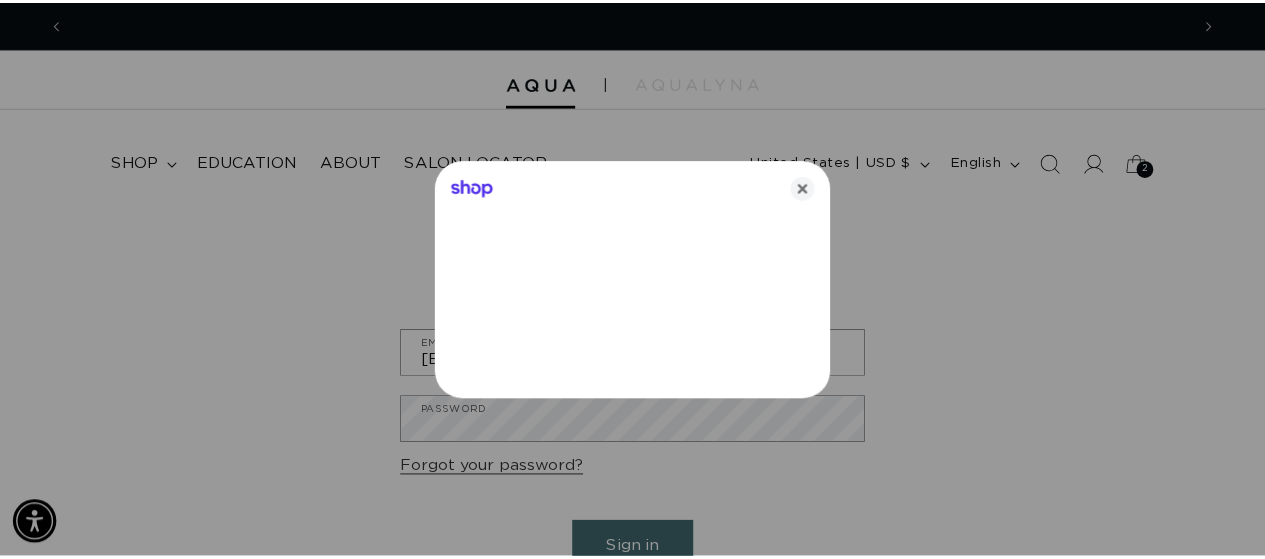 scroll, scrollTop: 0, scrollLeft: 2276, axis: horizontal 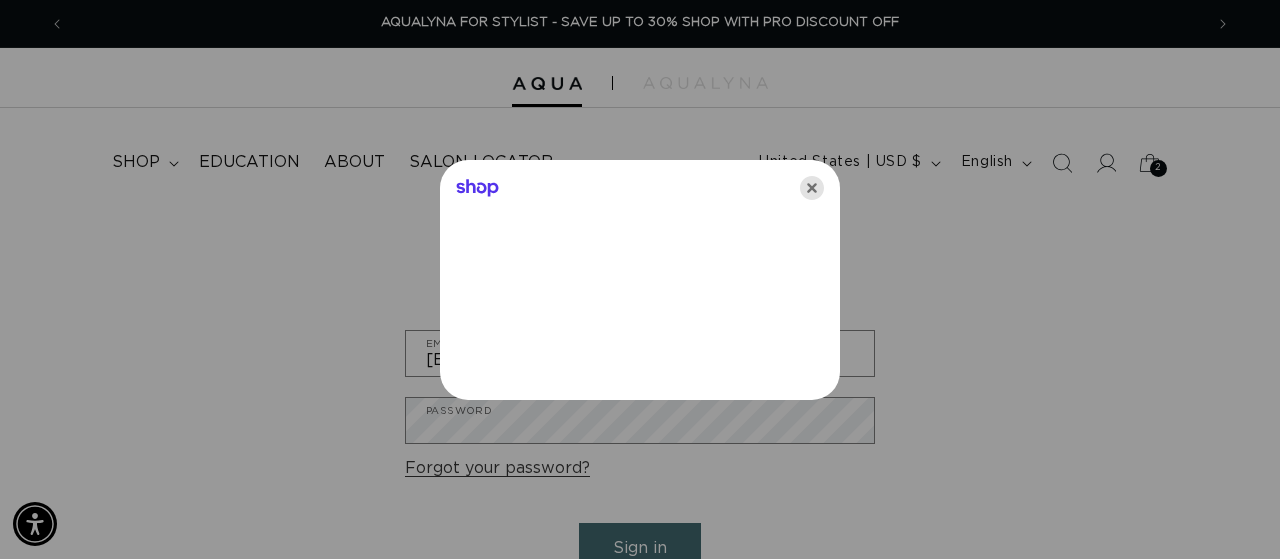 click 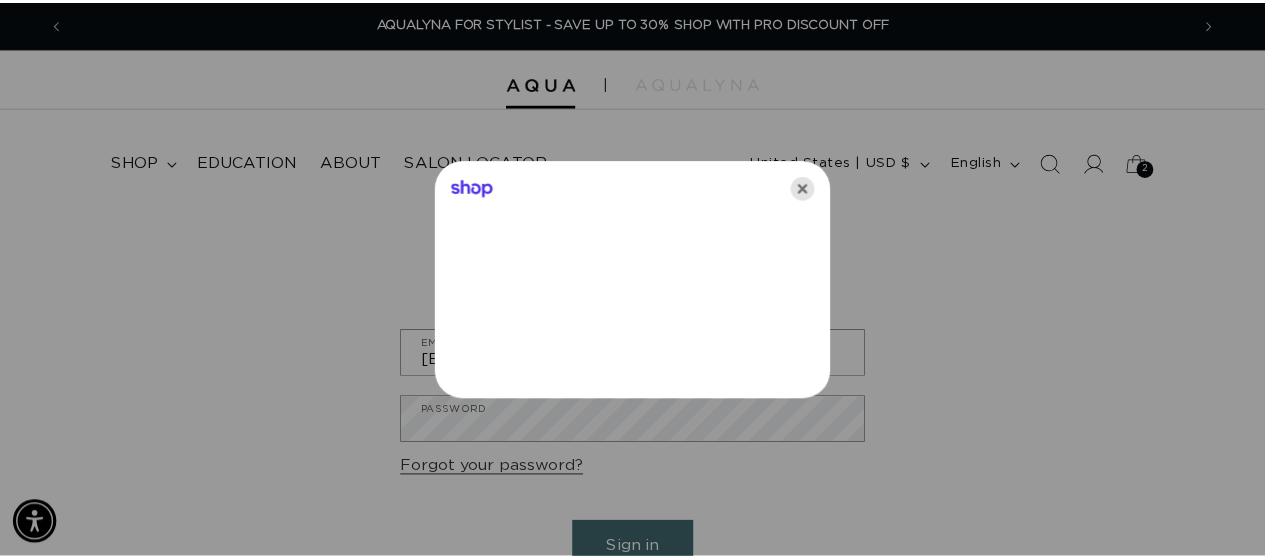 scroll, scrollTop: 0, scrollLeft: 2245, axis: horizontal 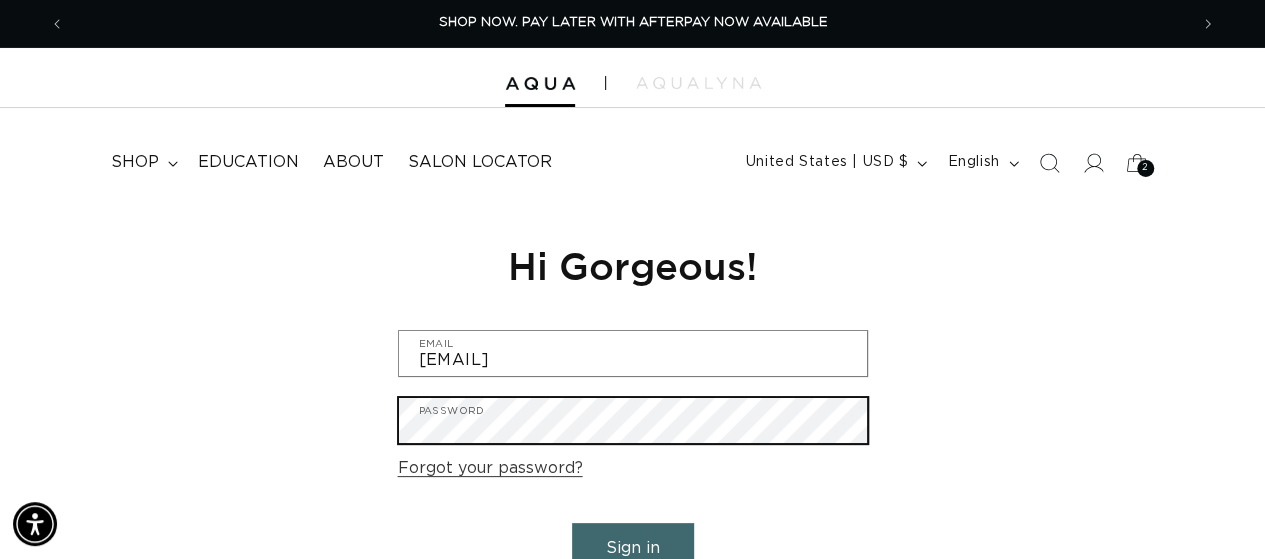click on "Sign in" at bounding box center (633, 548) 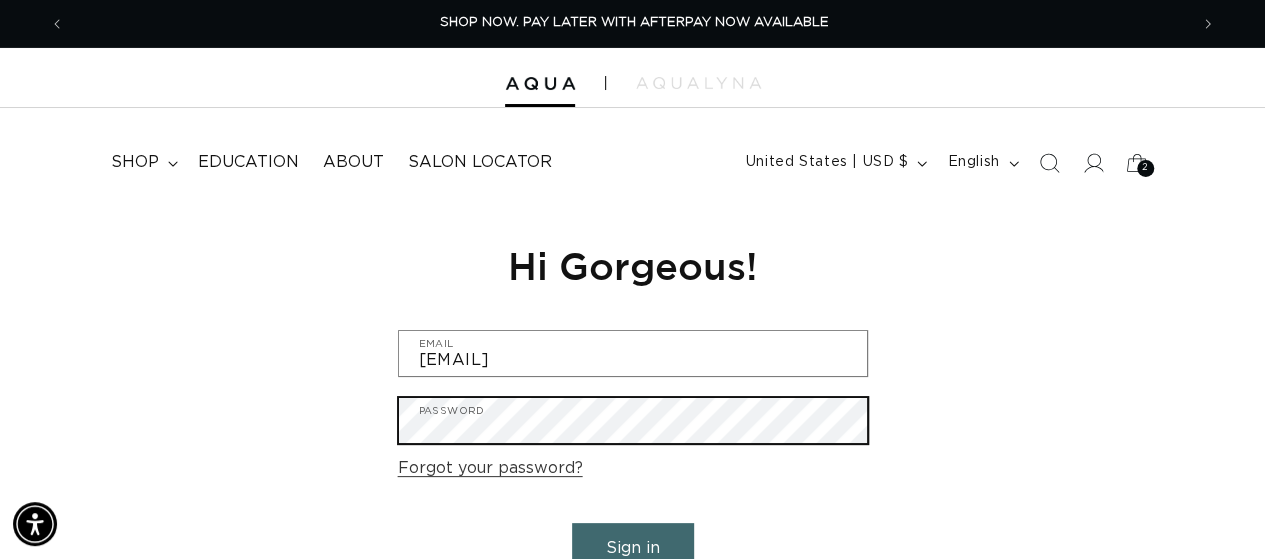 scroll, scrollTop: 0, scrollLeft: 2245, axis: horizontal 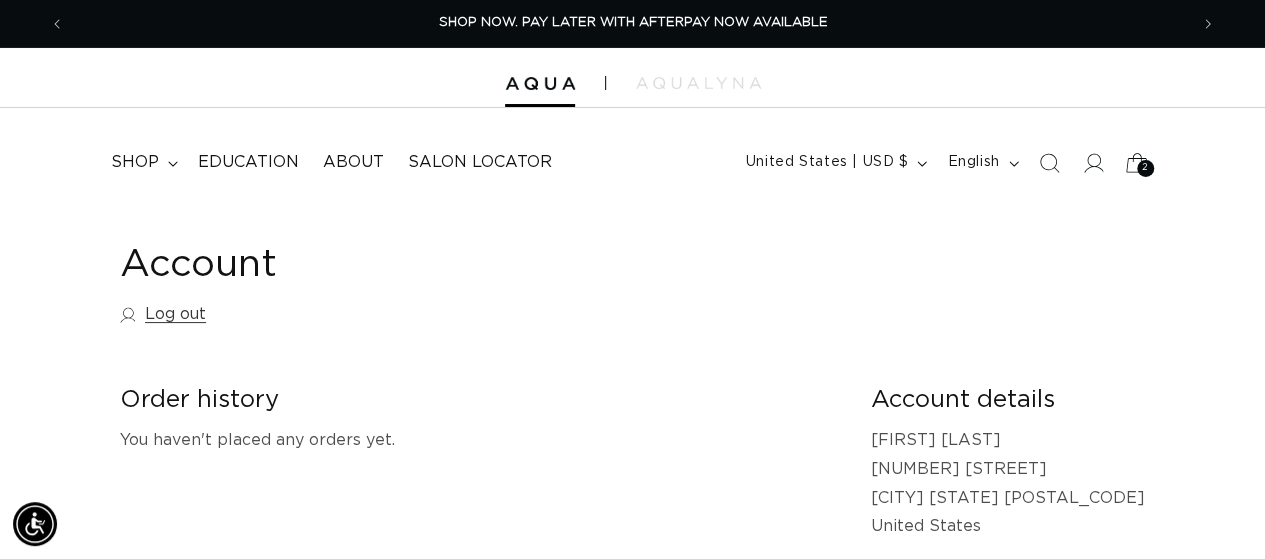 click 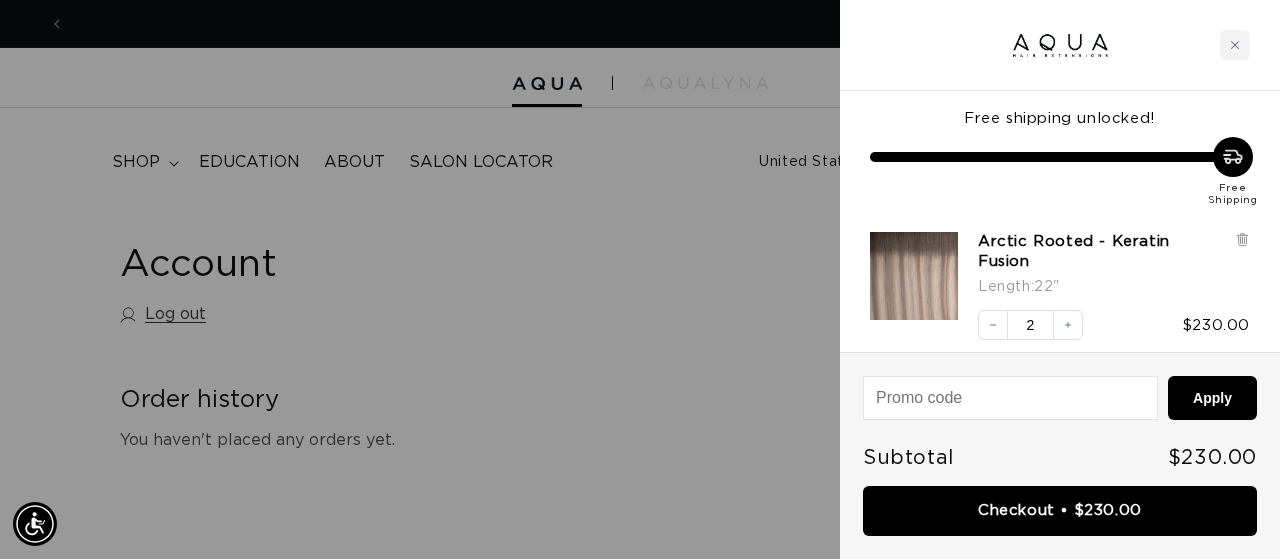 scroll, scrollTop: 0, scrollLeft: 2276, axis: horizontal 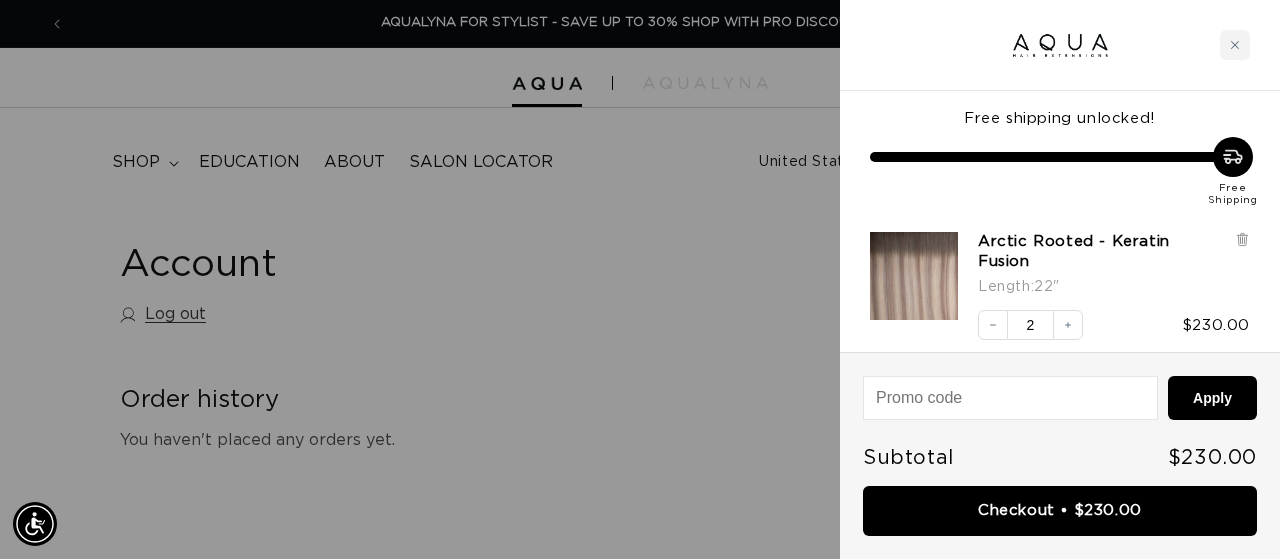 click at bounding box center (914, 276) 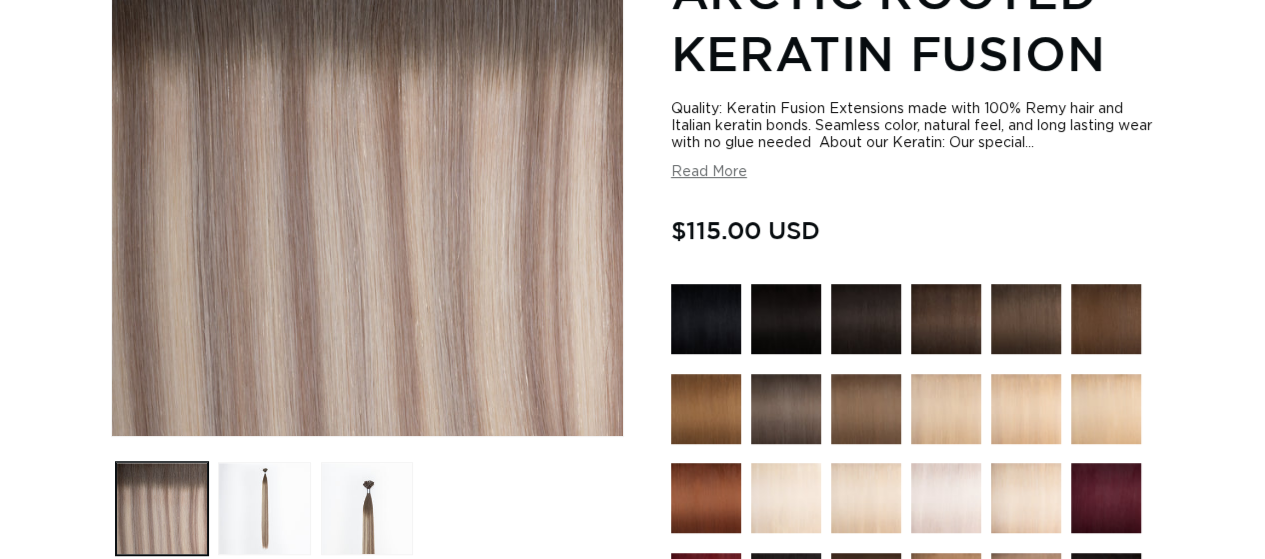 scroll, scrollTop: 0, scrollLeft: 0, axis: both 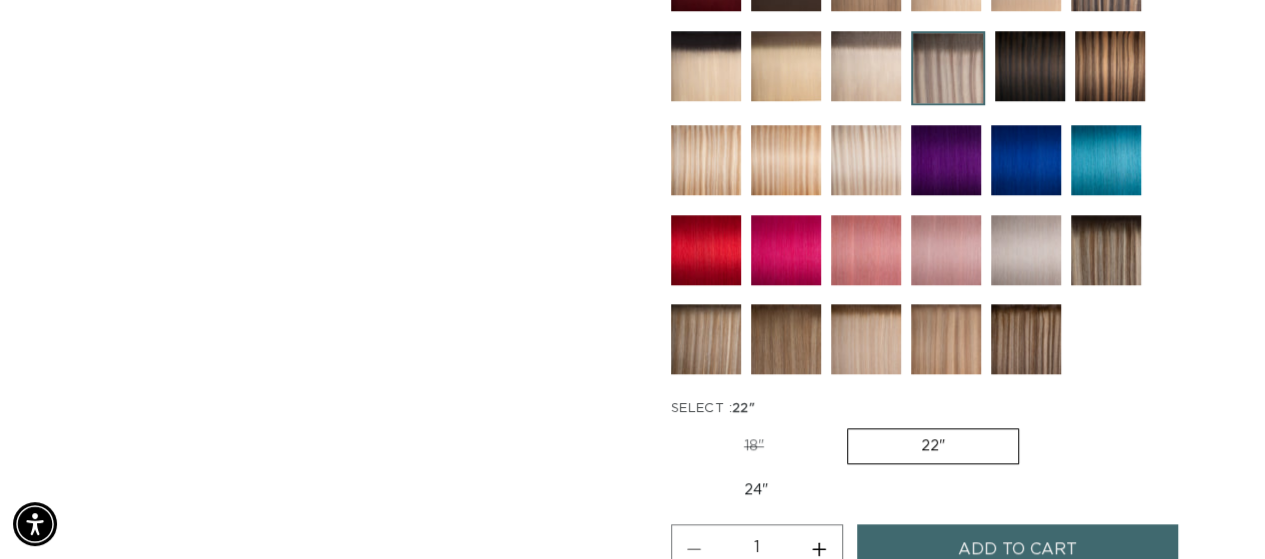 click at bounding box center (948, 68) 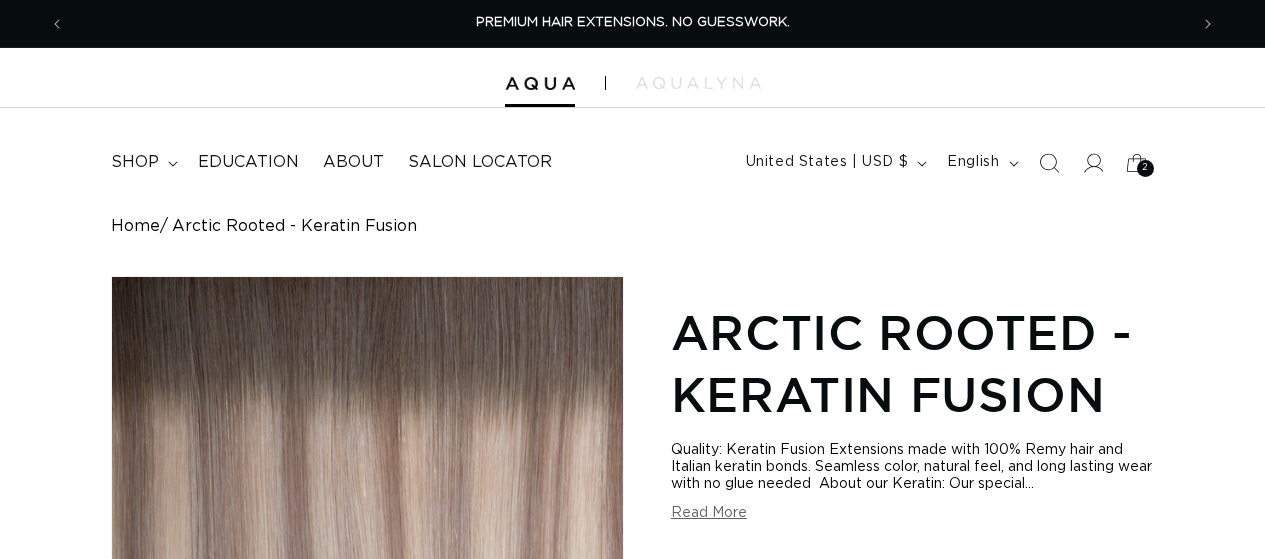 scroll, scrollTop: 521, scrollLeft: 0, axis: vertical 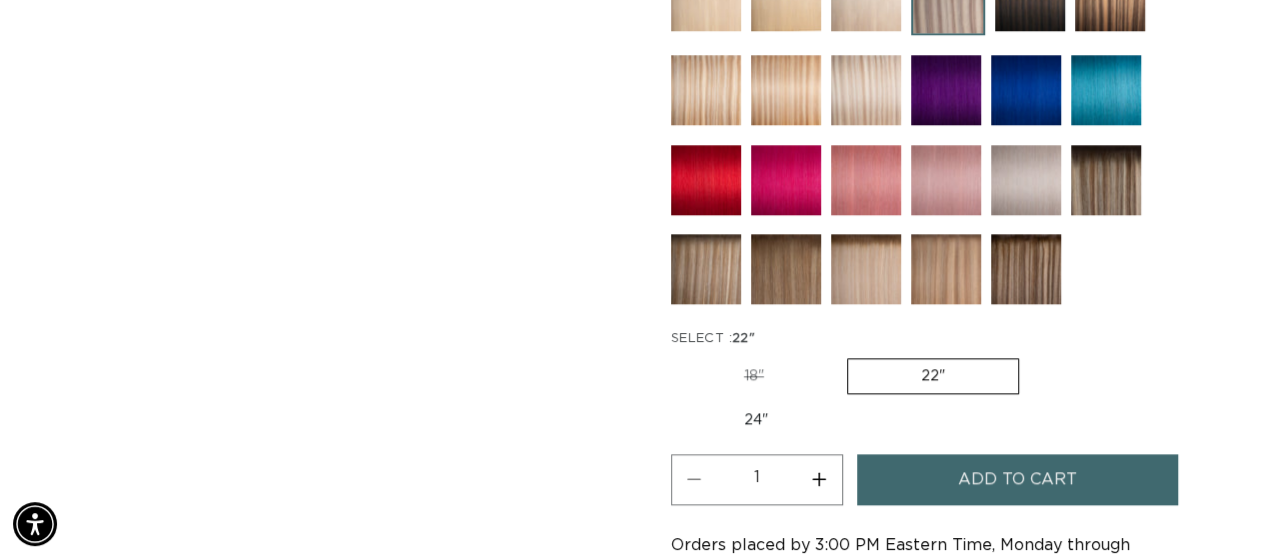 click on "18" Variant sold out or unavailable" at bounding box center (754, 376) 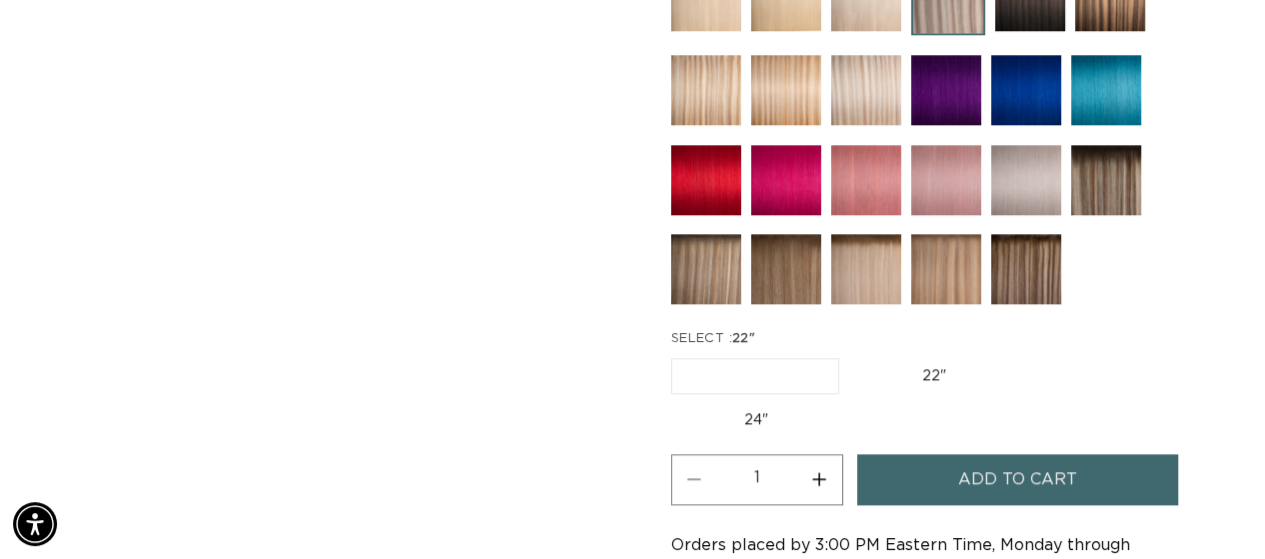 scroll, scrollTop: 0, scrollLeft: 1122, axis: horizontal 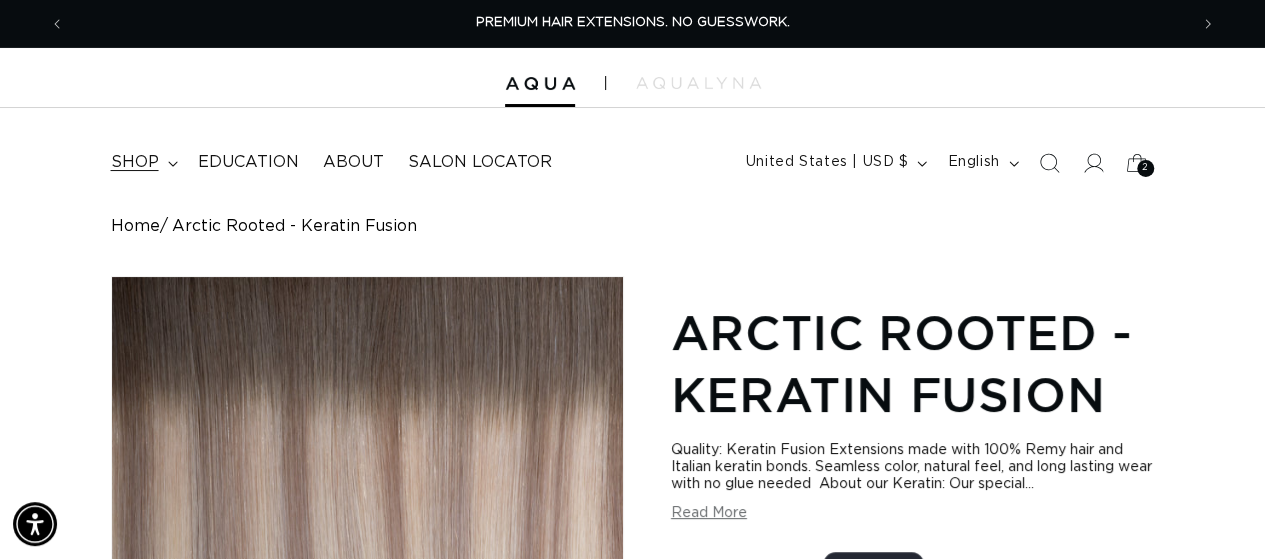 click on "shop" at bounding box center (135, 162) 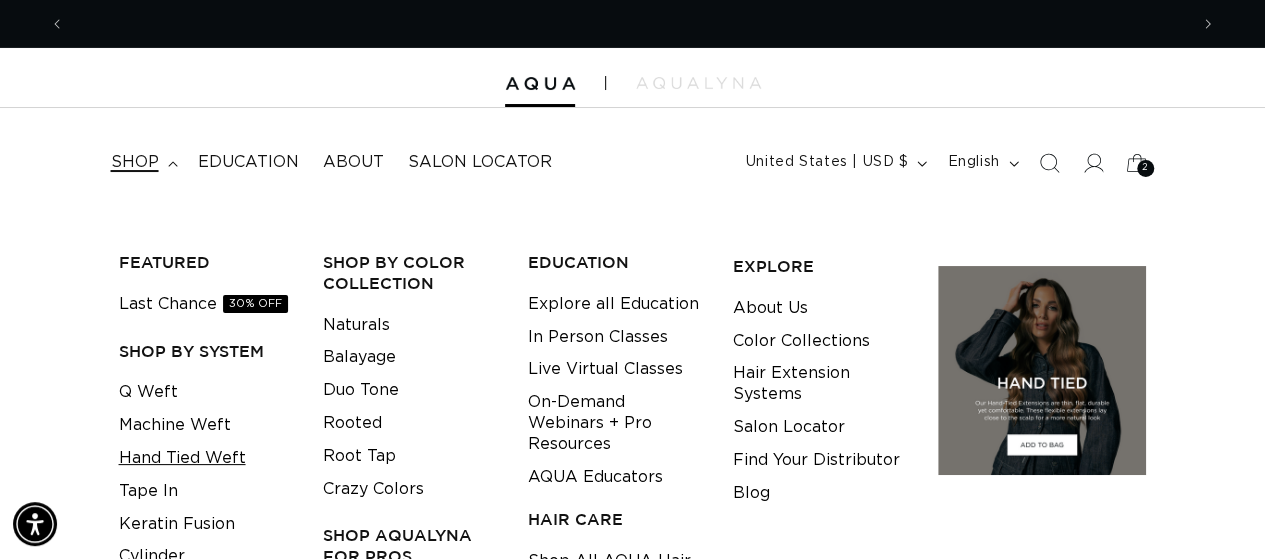 scroll, scrollTop: 0, scrollLeft: 1122, axis: horizontal 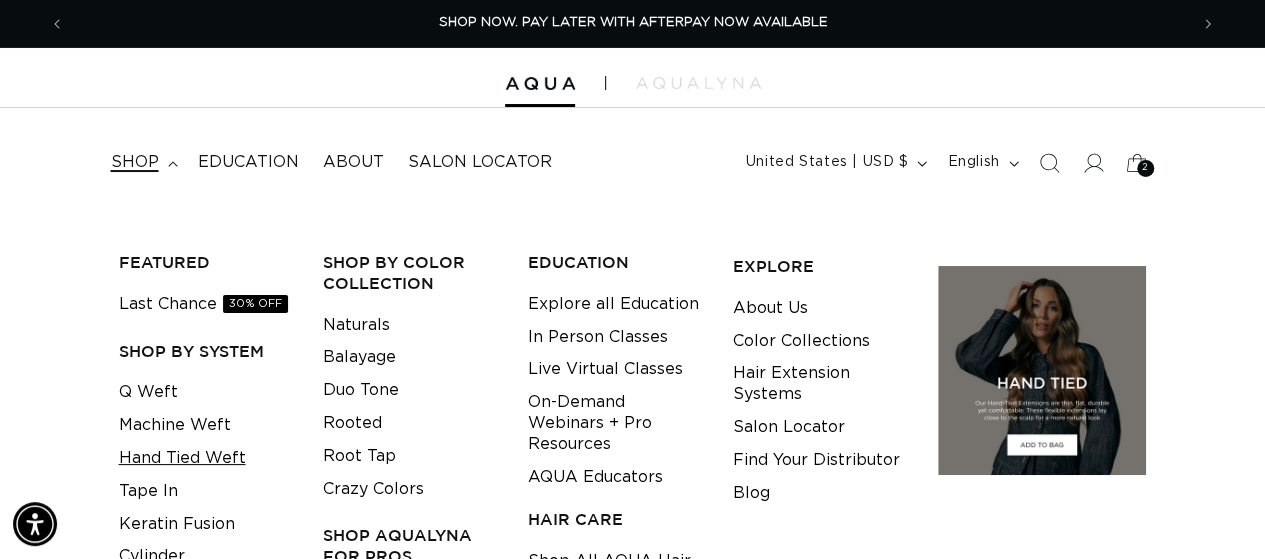 click on "Hand Tied Weft" at bounding box center [182, 458] 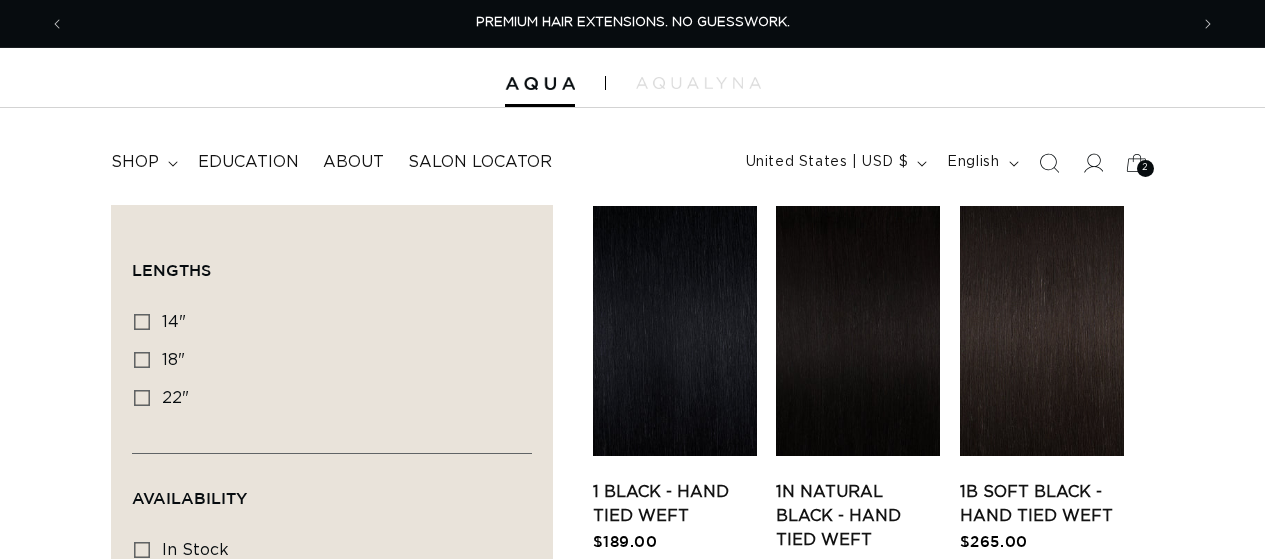 scroll, scrollTop: 0, scrollLeft: 0, axis: both 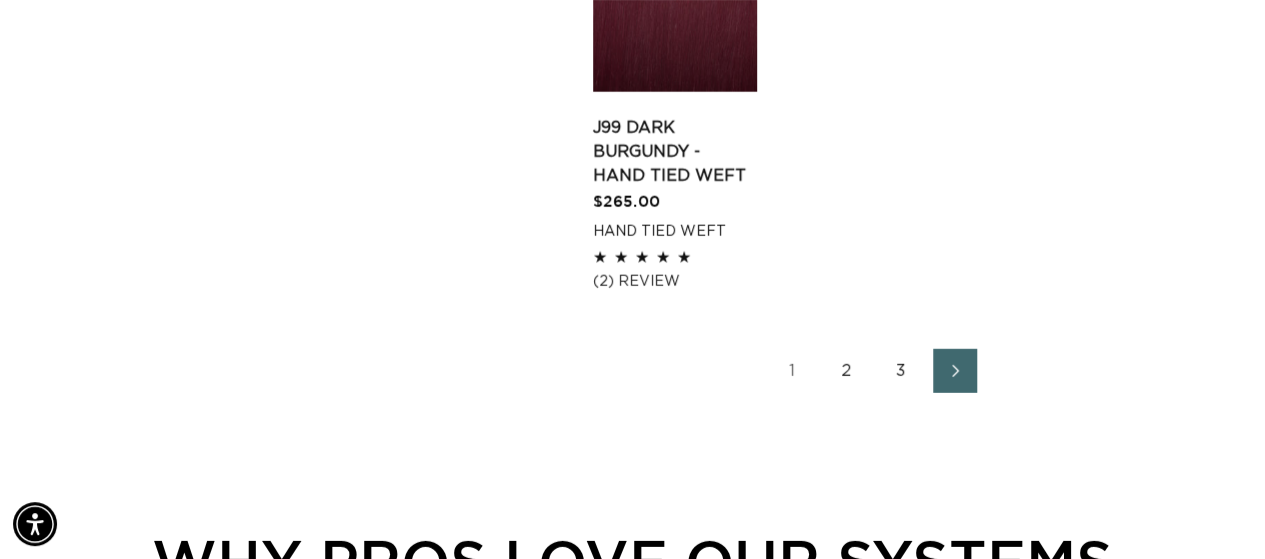 click on "2" at bounding box center [847, 371] 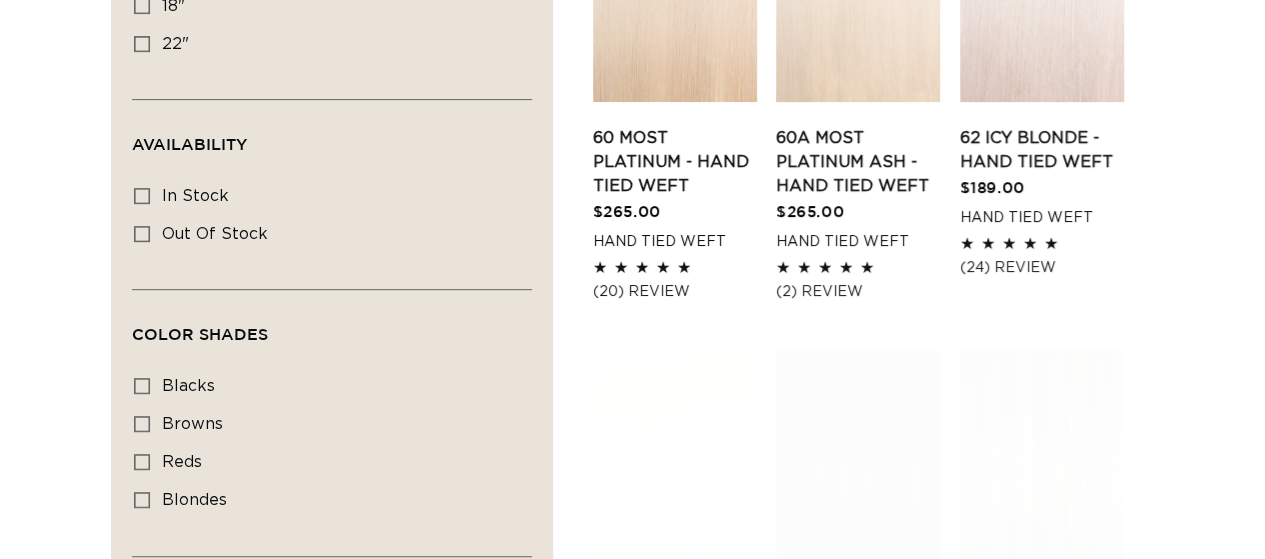 scroll, scrollTop: 0, scrollLeft: 0, axis: both 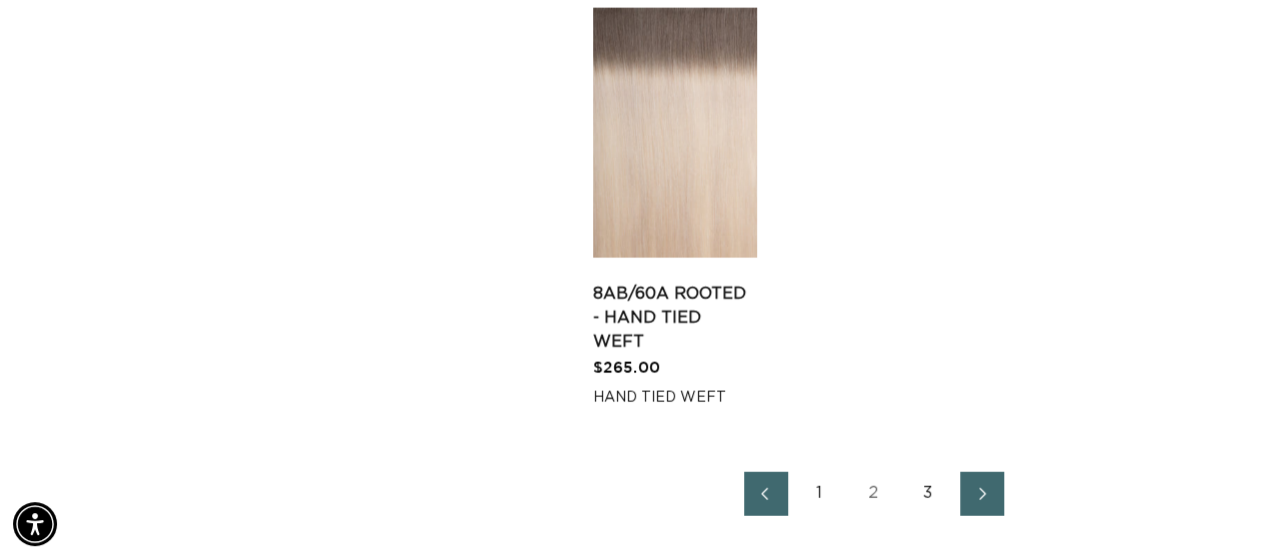 click on "3" at bounding box center [928, 494] 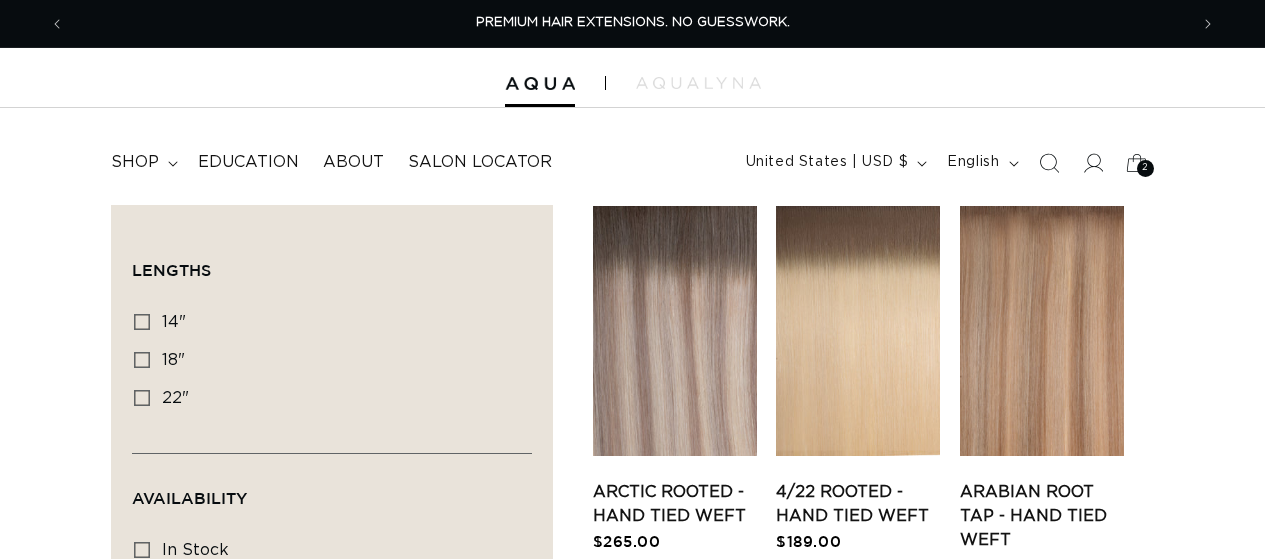 scroll, scrollTop: 0, scrollLeft: 0, axis: both 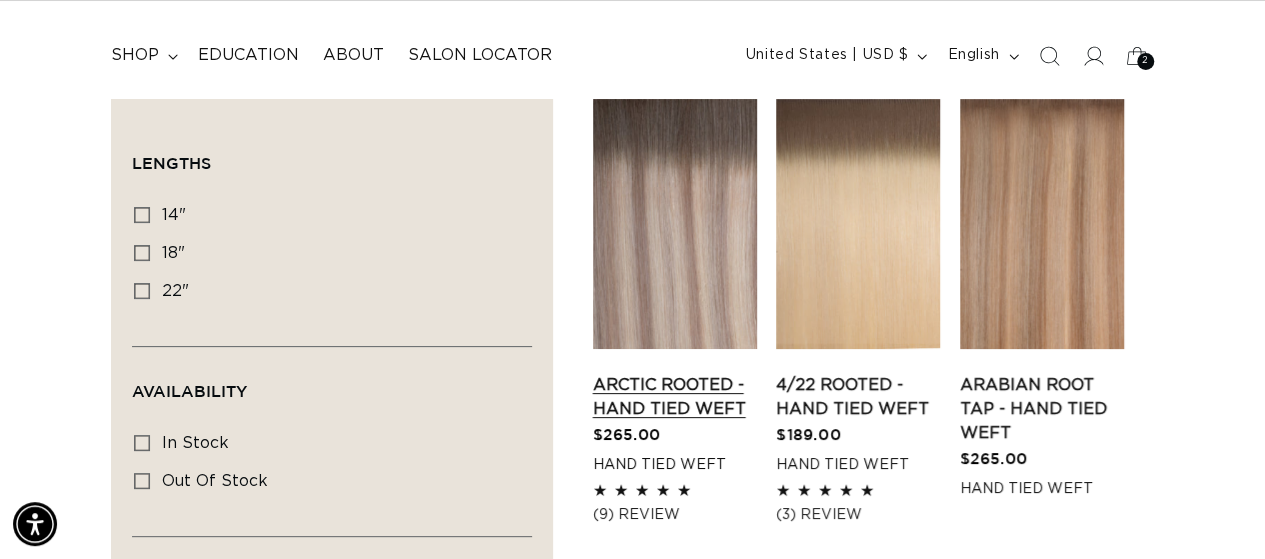 click on "Arctic Rooted - Hand Tied Weft" at bounding box center (675, 397) 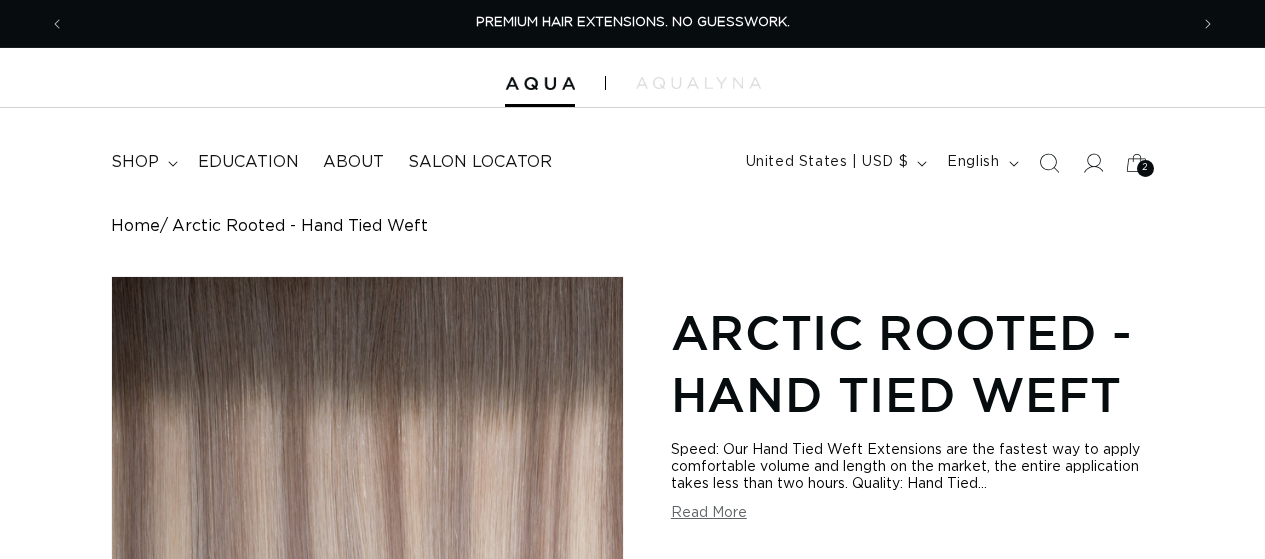 scroll, scrollTop: 340, scrollLeft: 0, axis: vertical 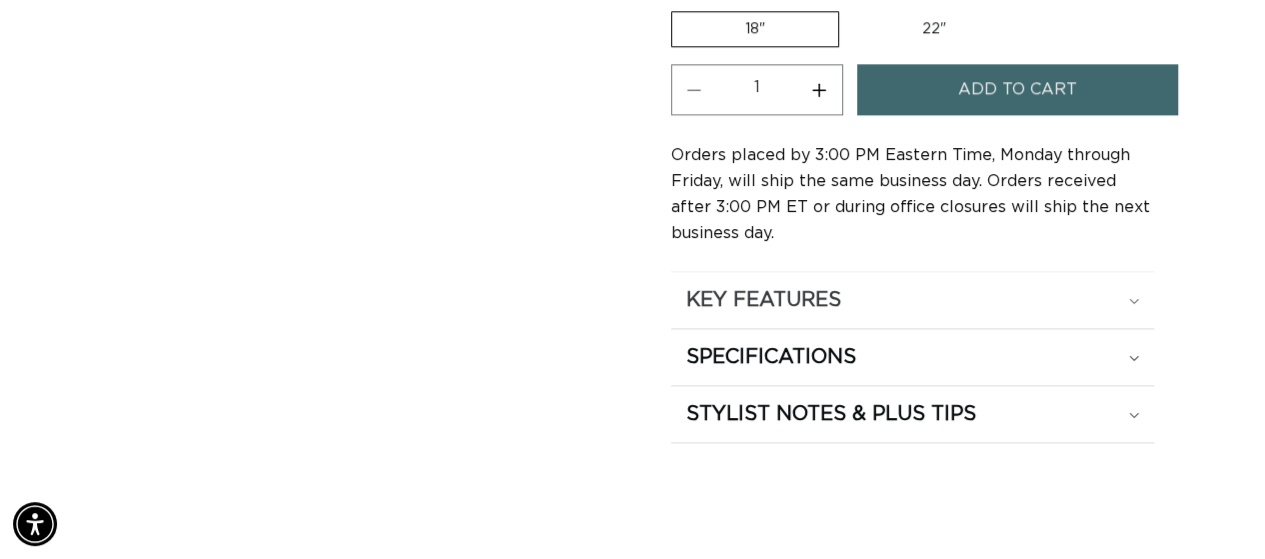 click on "KEY FEATURES" at bounding box center [913, 300] 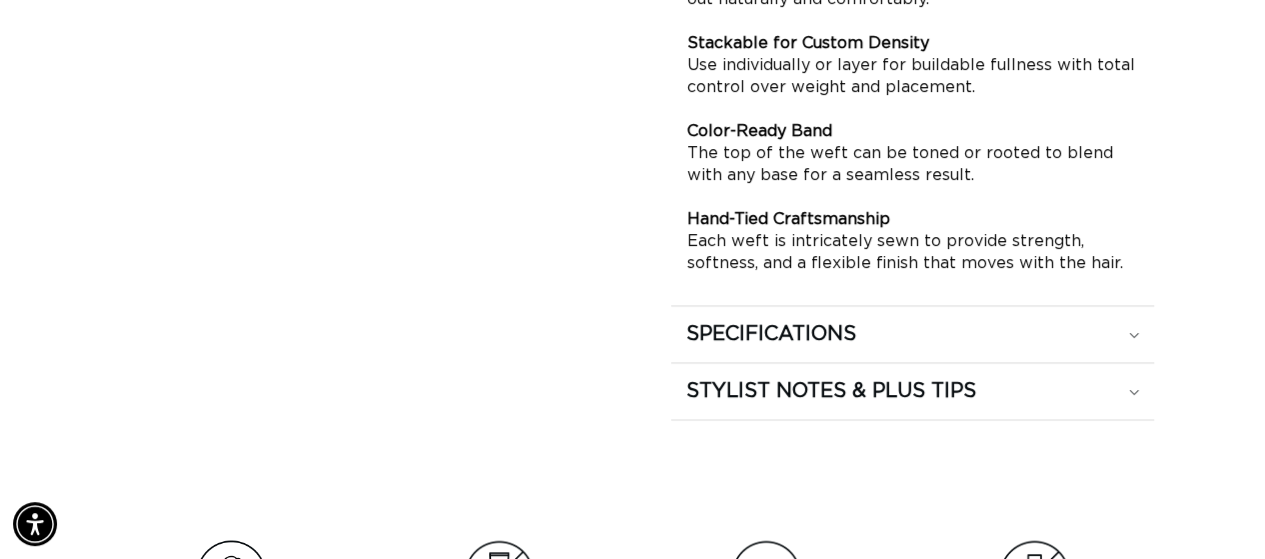 scroll, scrollTop: 1596, scrollLeft: 0, axis: vertical 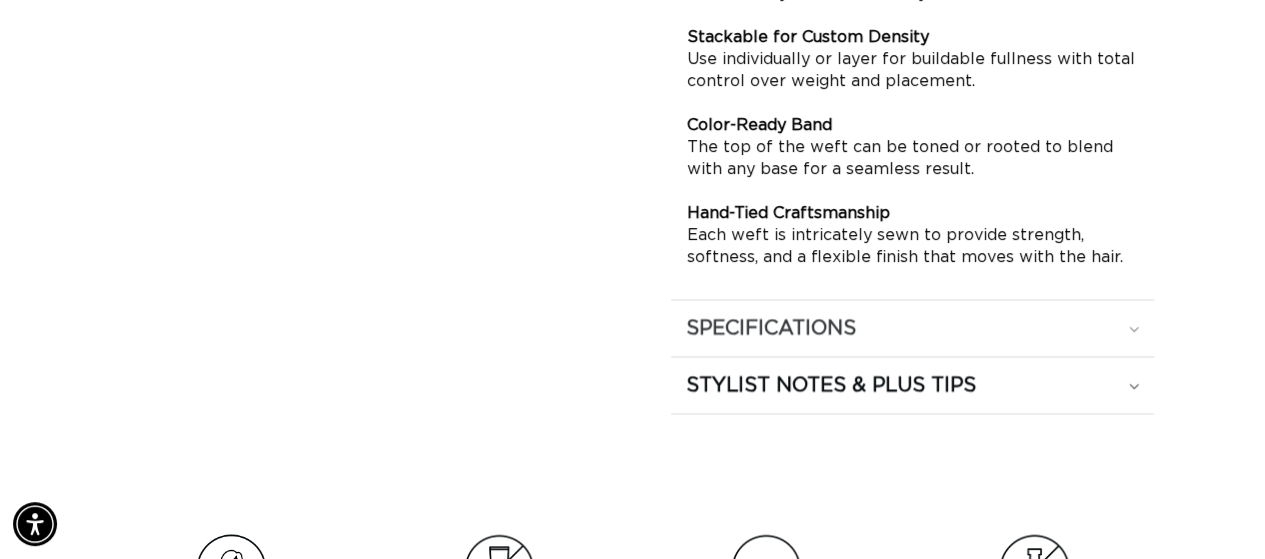 click on "SPECIFICATIONS" at bounding box center [913, -106] 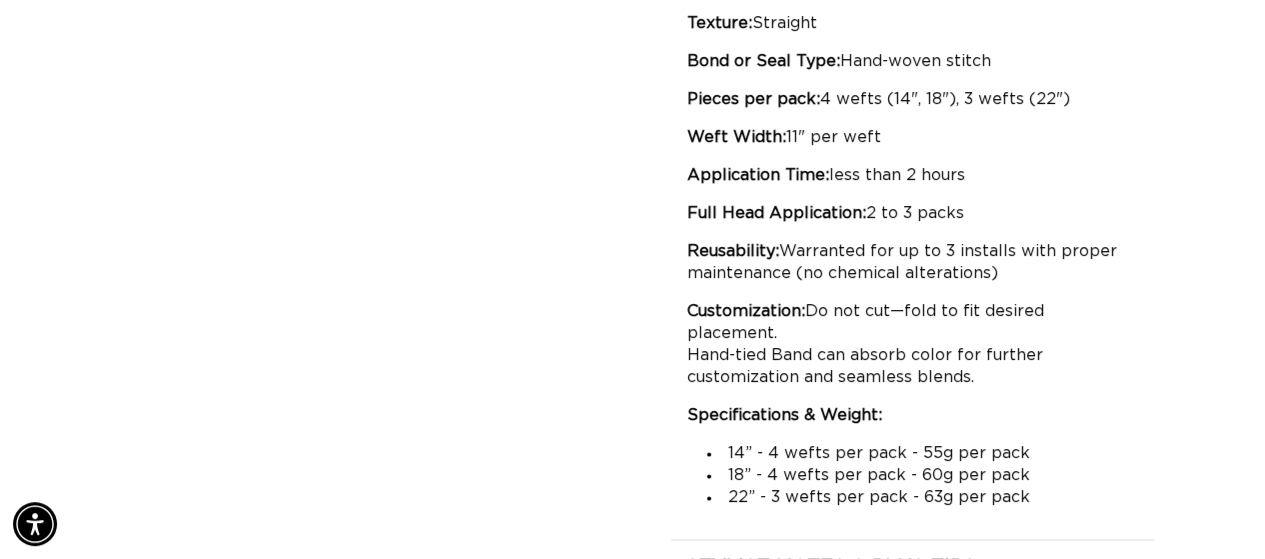 scroll, scrollTop: 1614, scrollLeft: 0, axis: vertical 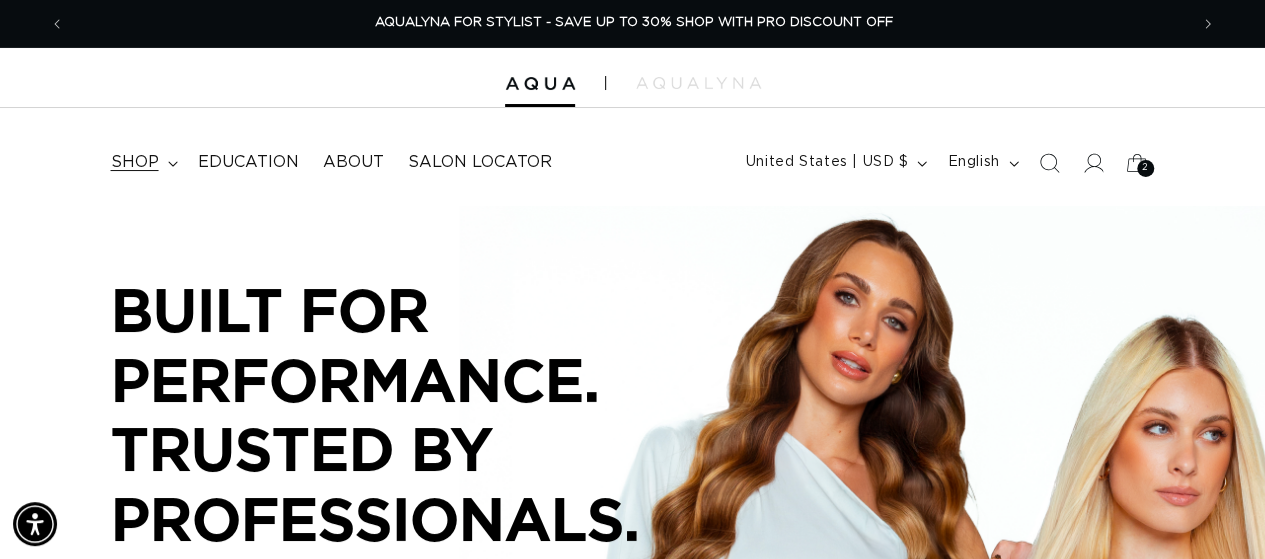 click on "shop" at bounding box center (135, 162) 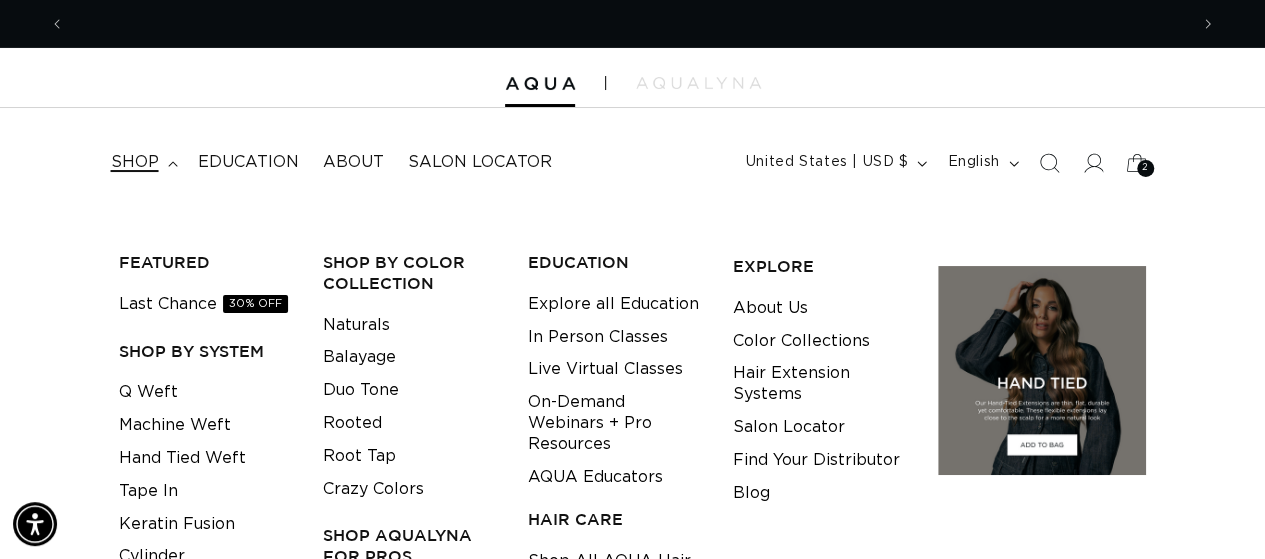 scroll, scrollTop: 0, scrollLeft: 0, axis: both 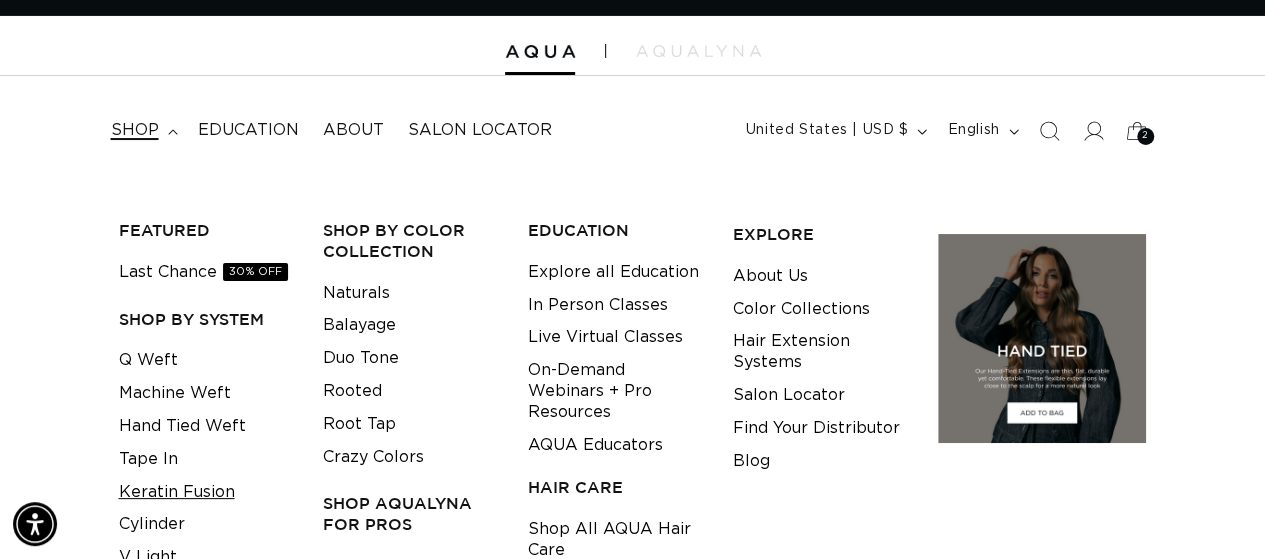 click on "Keratin Fusion" at bounding box center [177, 492] 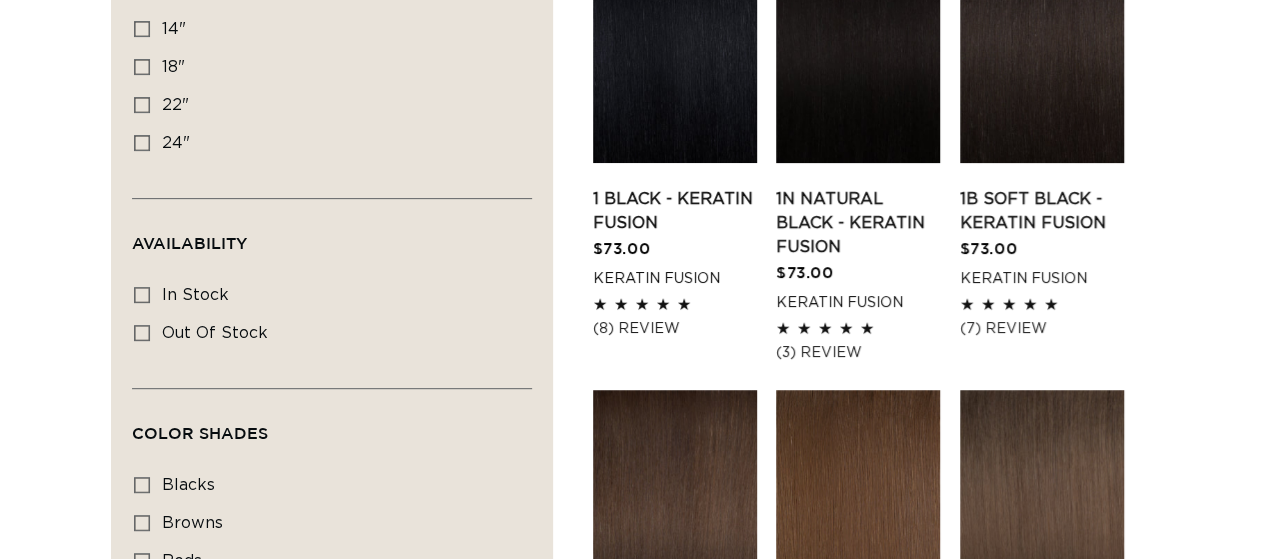 scroll, scrollTop: 334, scrollLeft: 0, axis: vertical 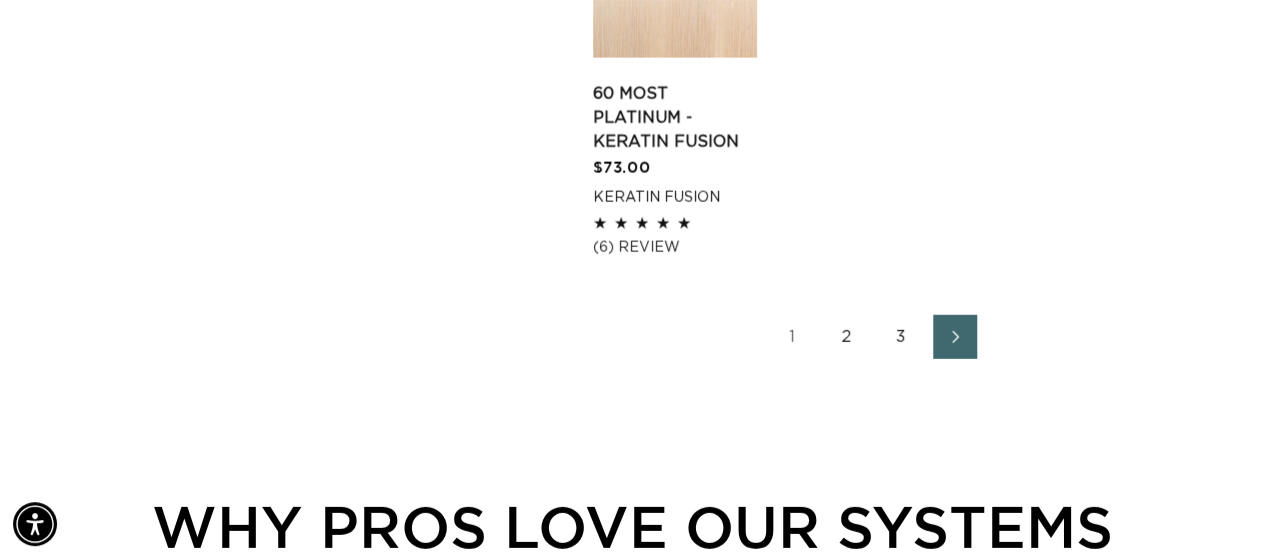 click on "3" at bounding box center (901, 337) 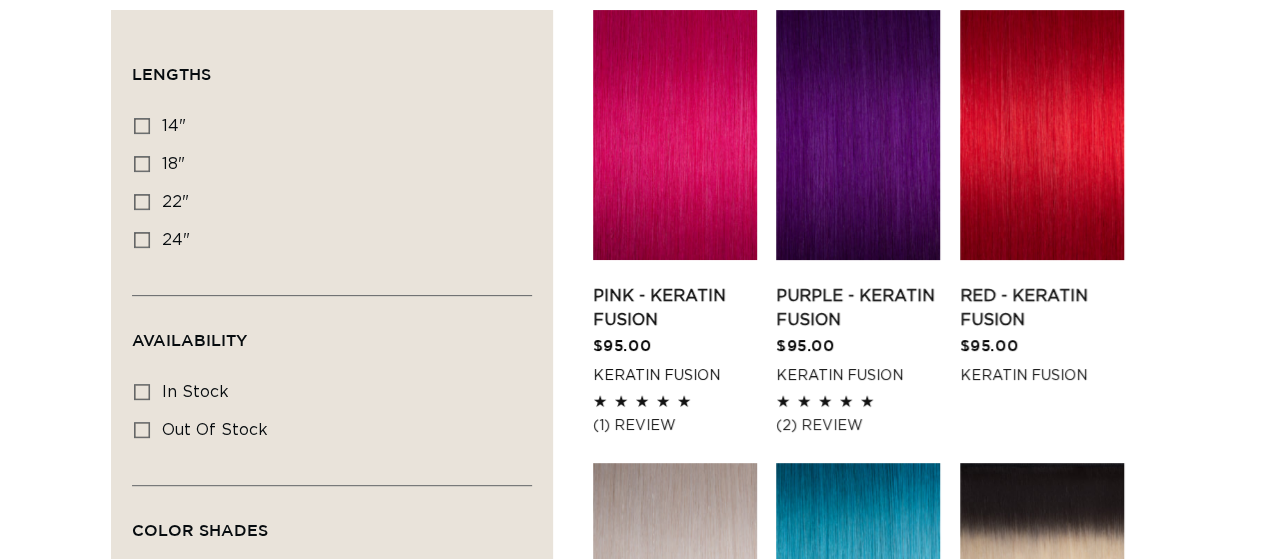 scroll, scrollTop: 198, scrollLeft: 0, axis: vertical 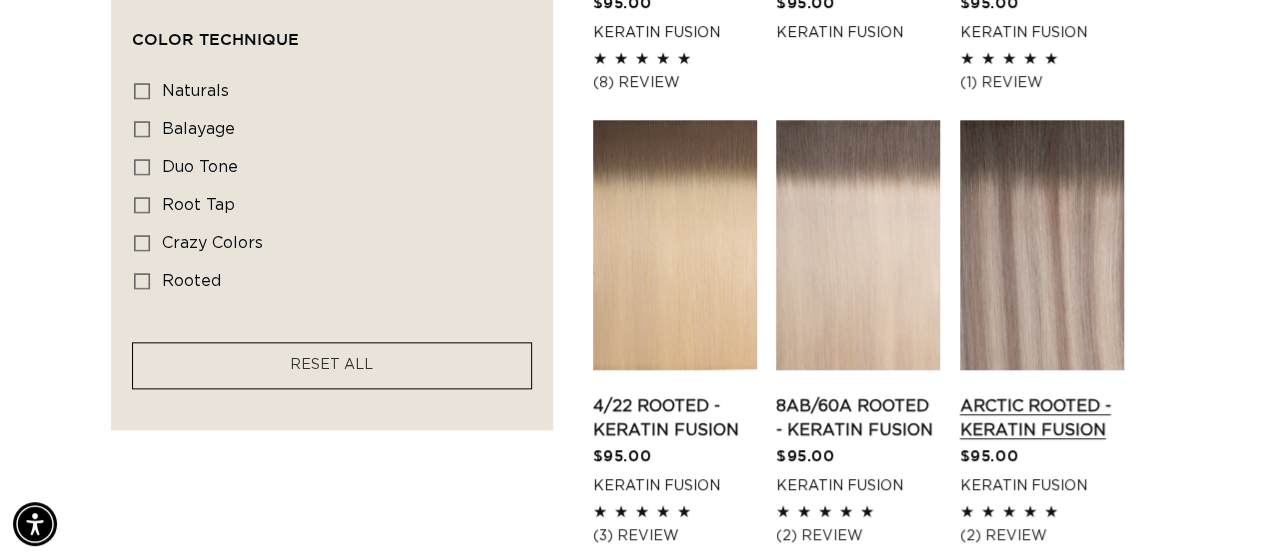 click on "Arctic Rooted - Keratin Fusion" at bounding box center [1042, 418] 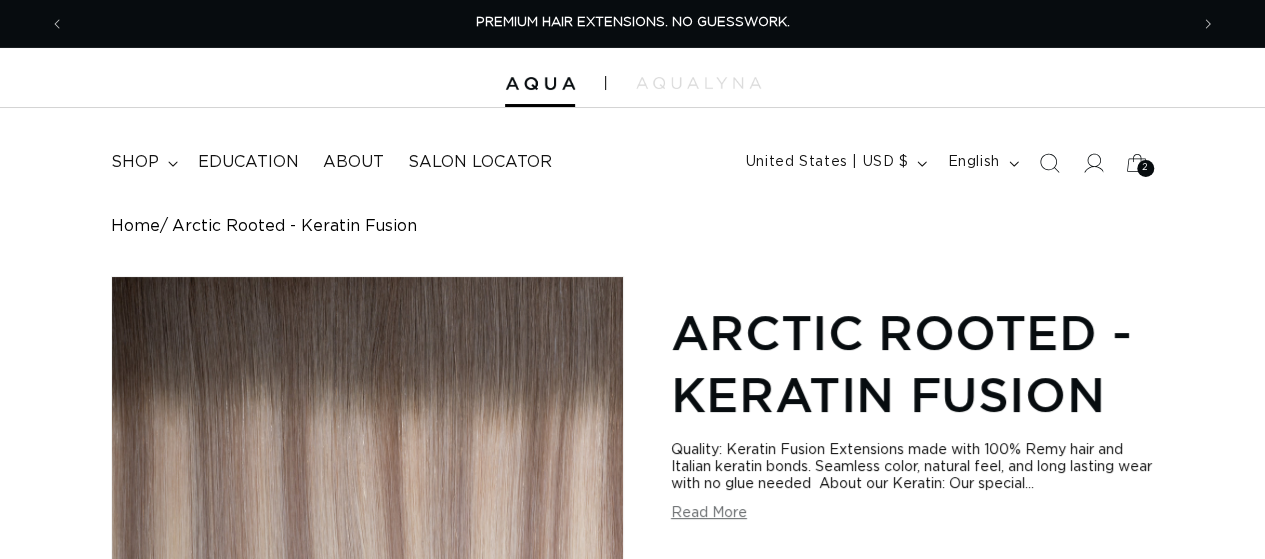 scroll, scrollTop: 293, scrollLeft: 0, axis: vertical 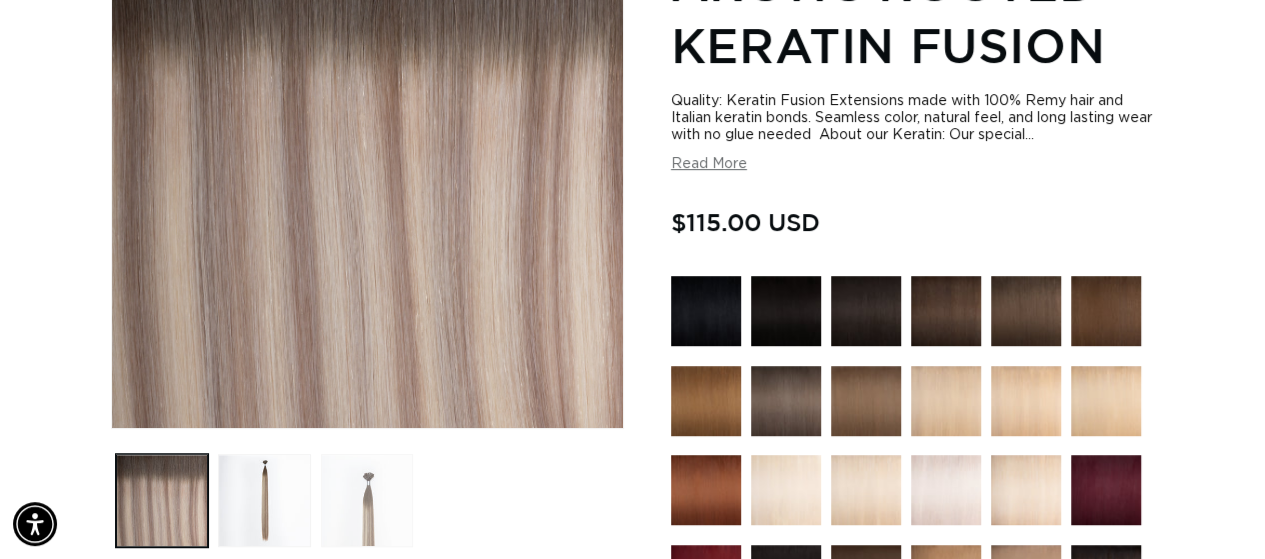 click at bounding box center (367, 500) 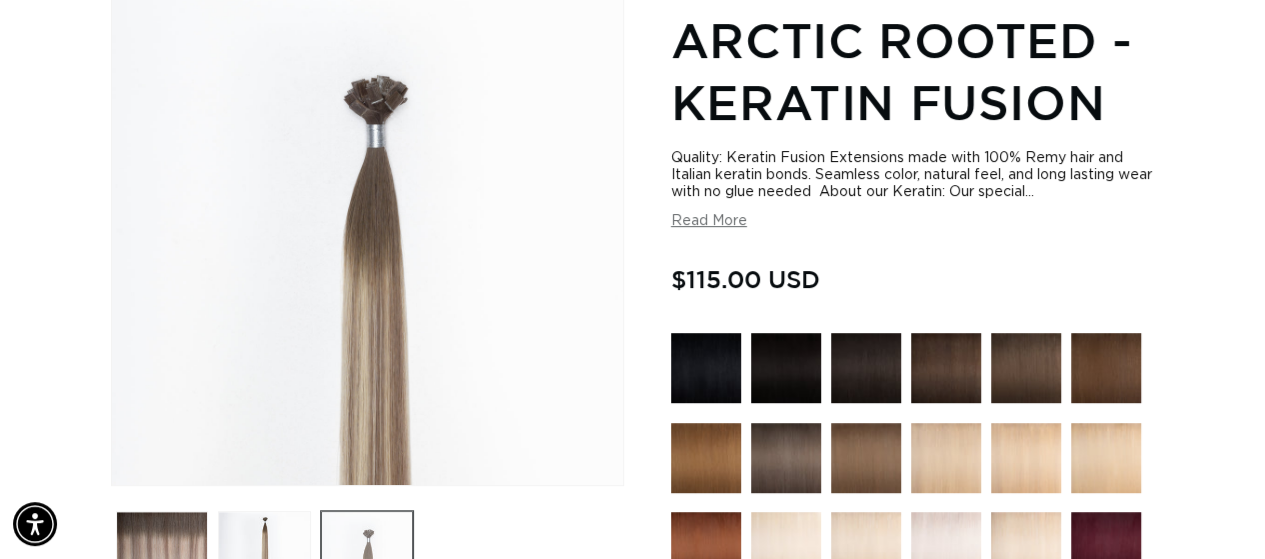 scroll, scrollTop: 276, scrollLeft: 0, axis: vertical 